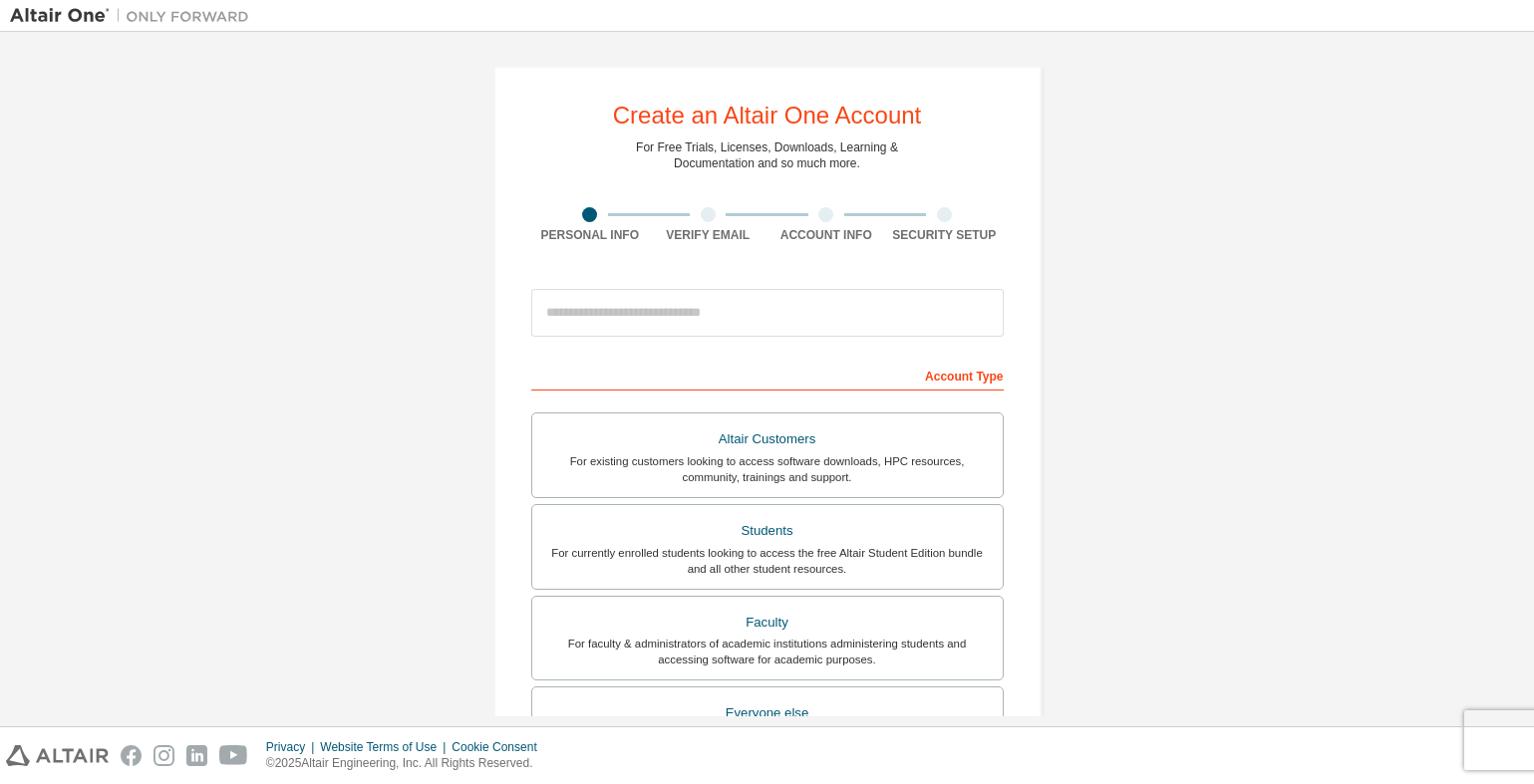 scroll, scrollTop: 0, scrollLeft: 0, axis: both 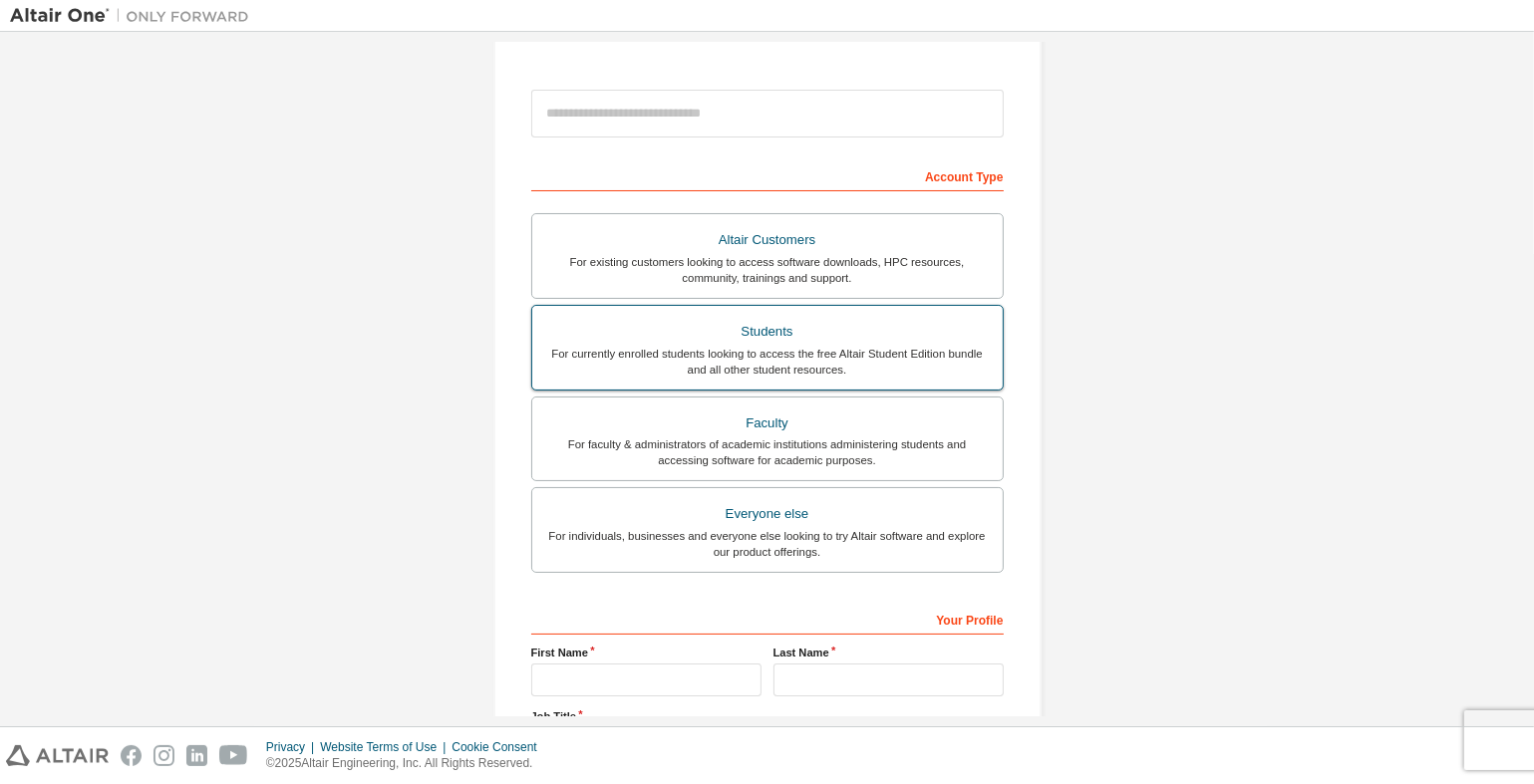 click on "For currently enrolled students looking to access the free Altair Student Edition bundle and all other student resources." at bounding box center (767, 362) 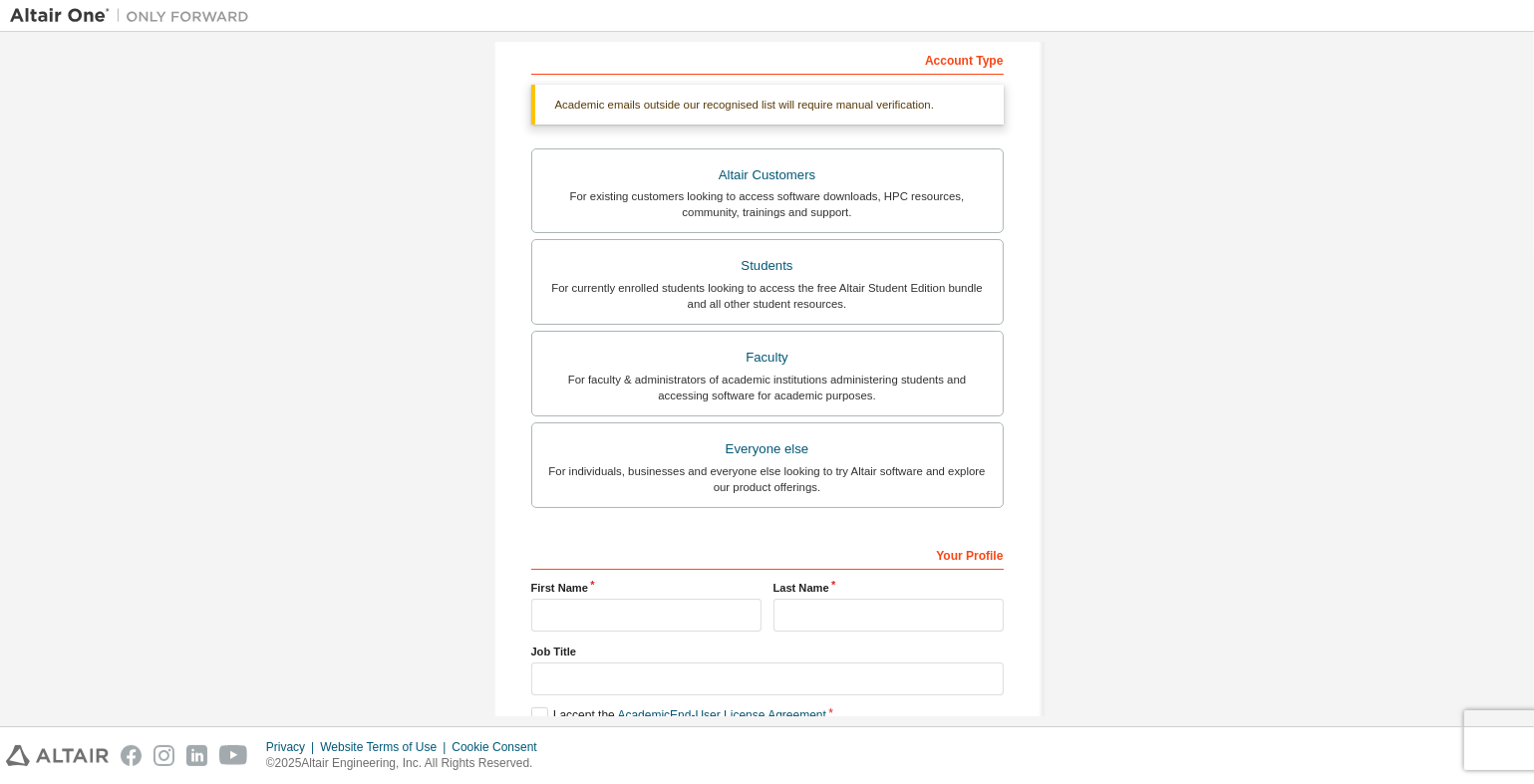 scroll, scrollTop: 398, scrollLeft: 0, axis: vertical 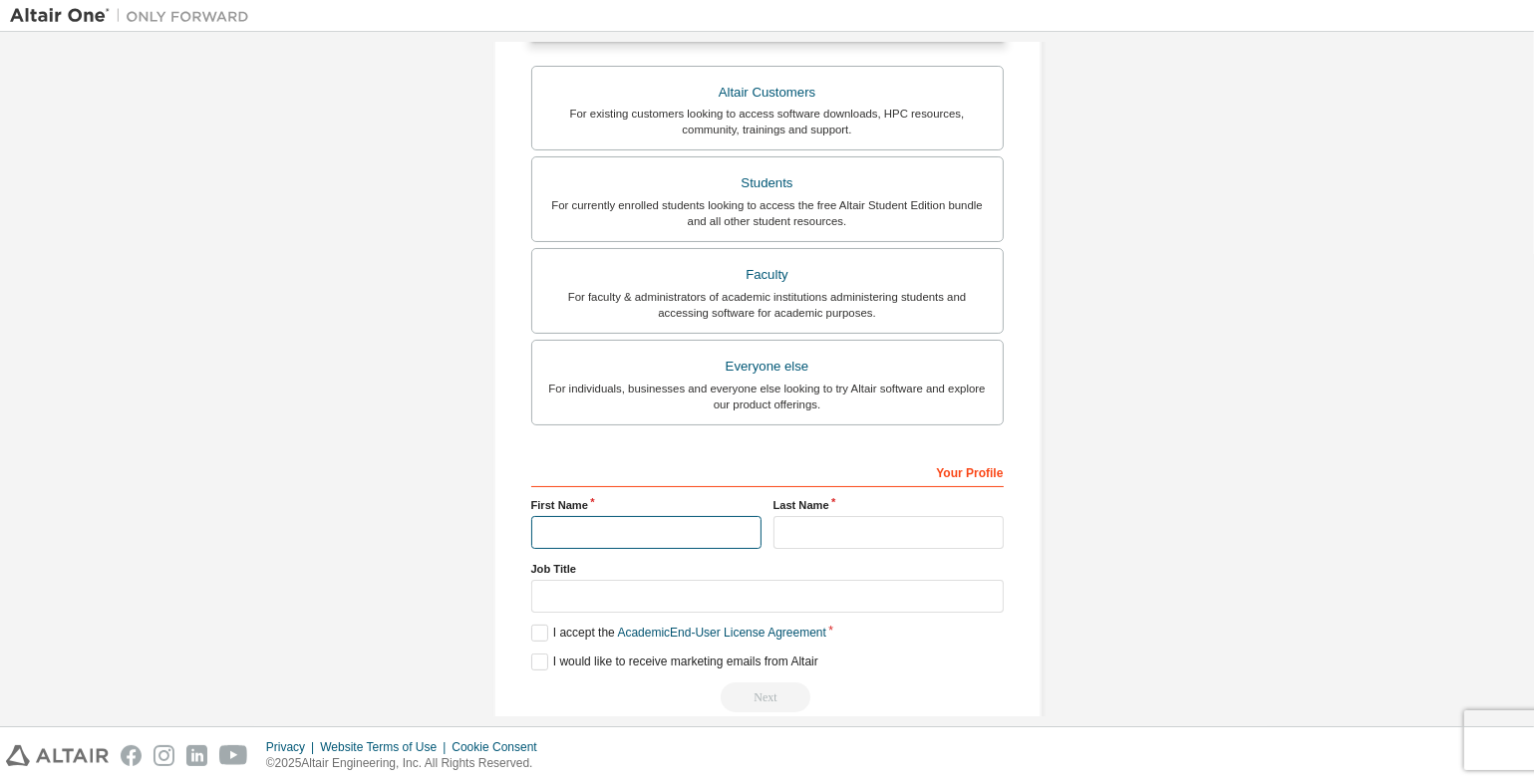 click at bounding box center [646, 532] 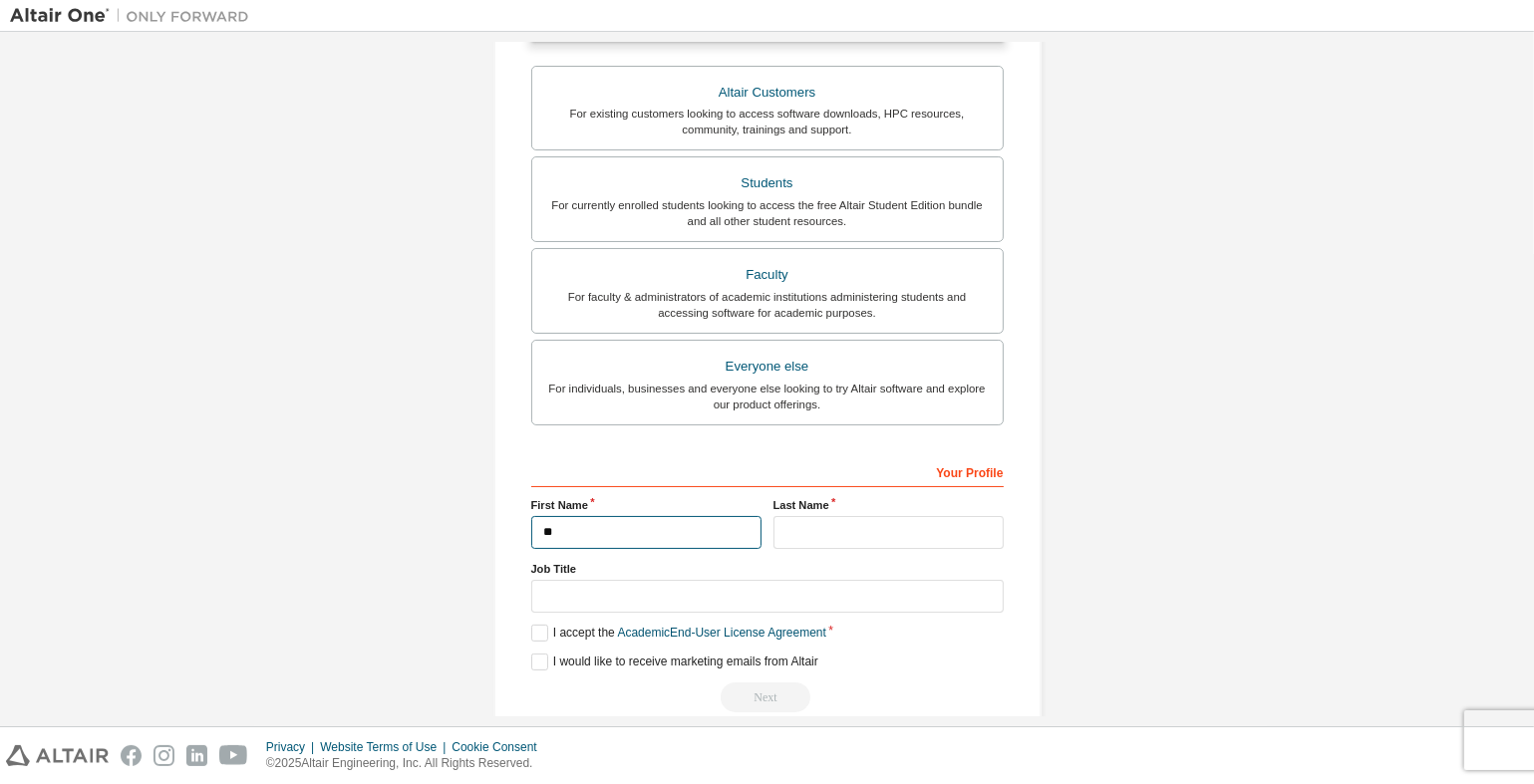 type on "*" 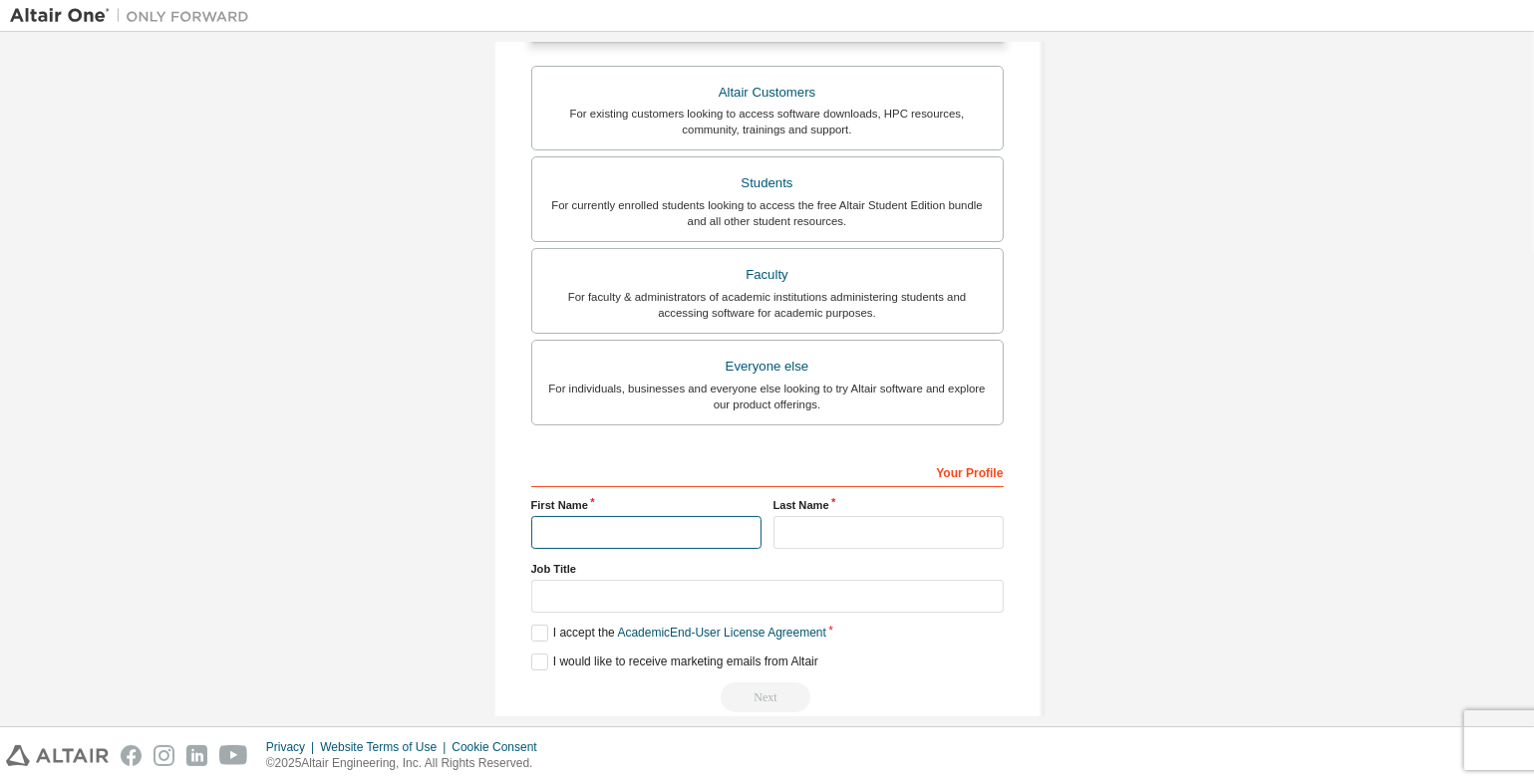 type on "*" 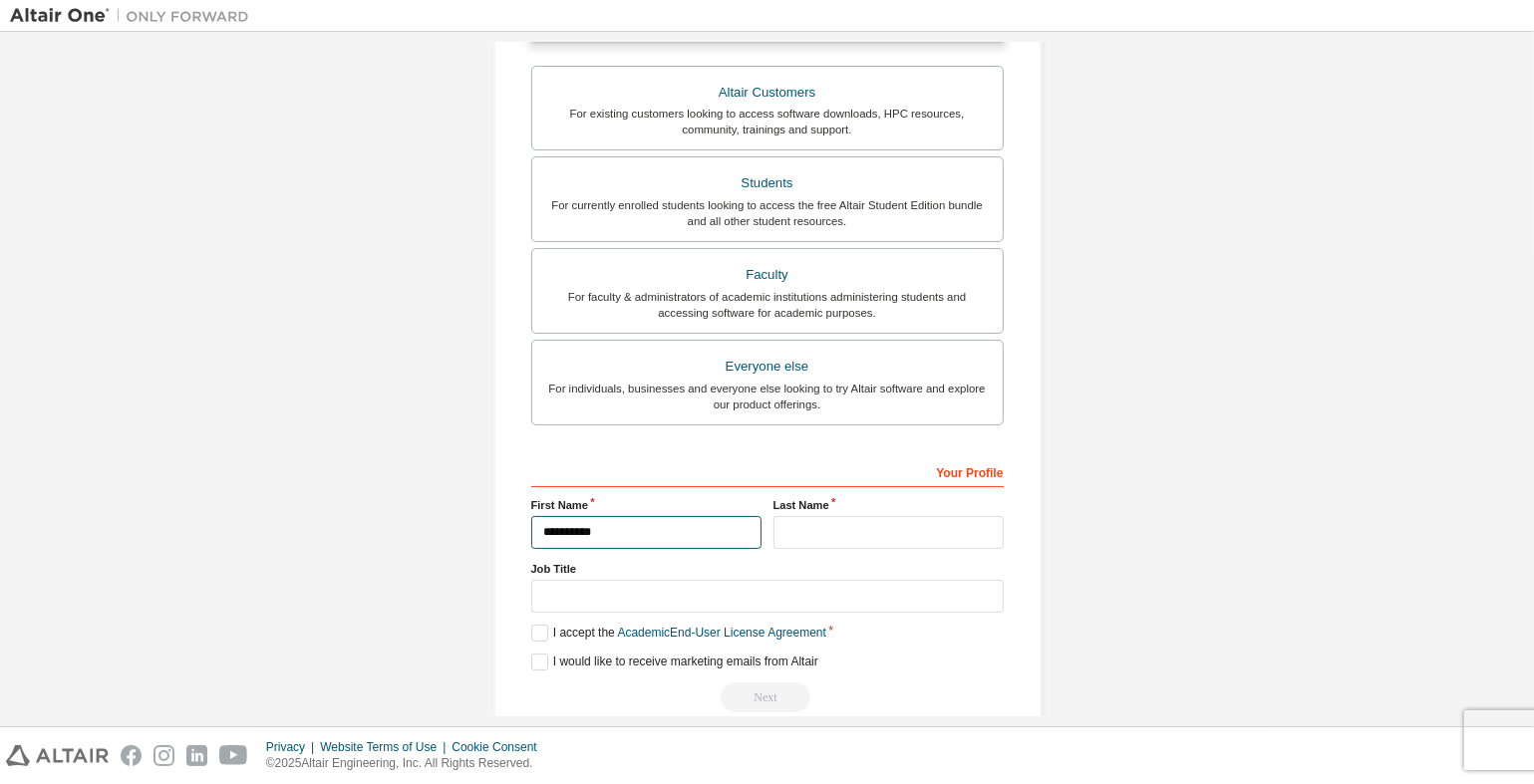 type on "**********" 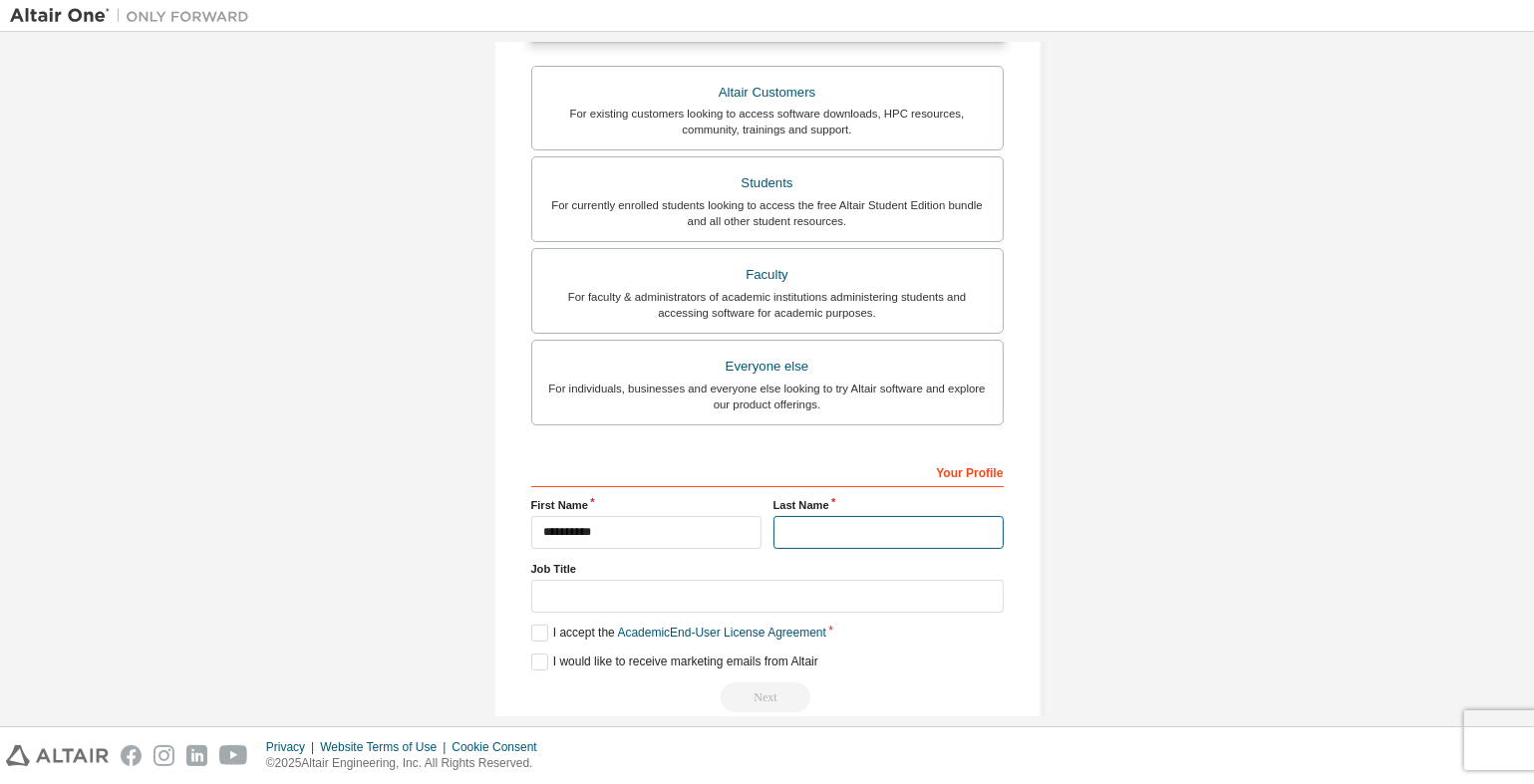 click at bounding box center [888, 532] 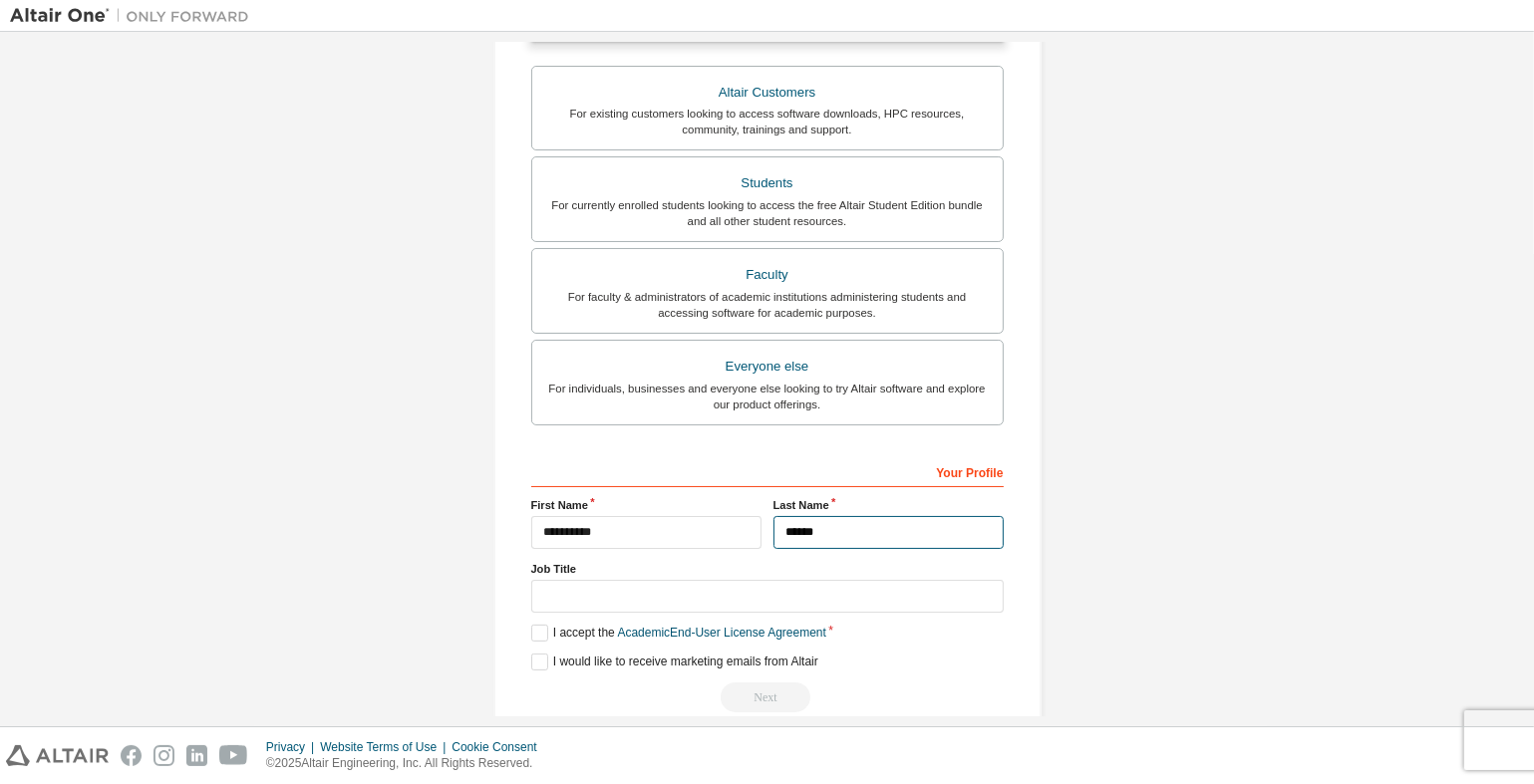 type on "******" 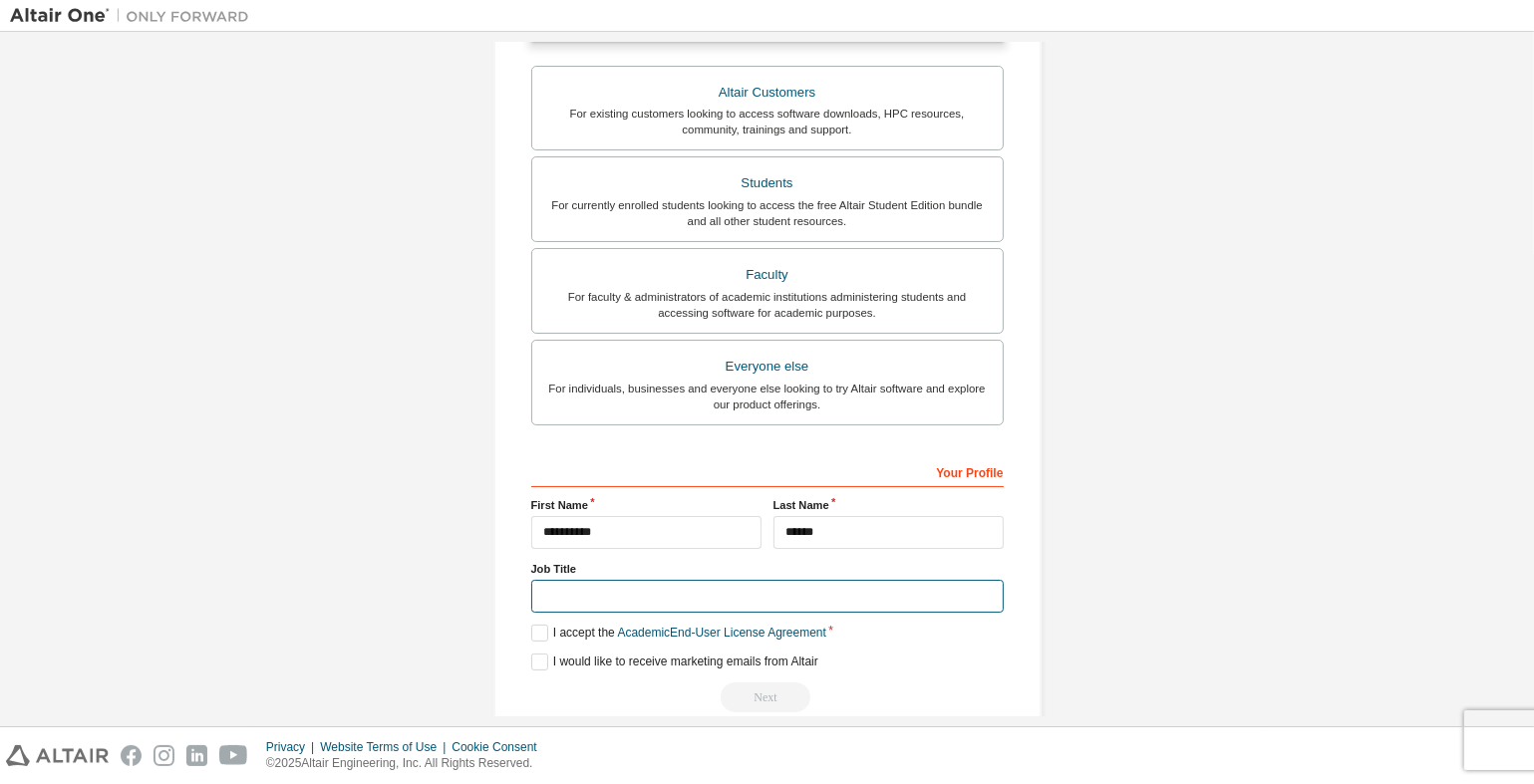 click at bounding box center (767, 596) 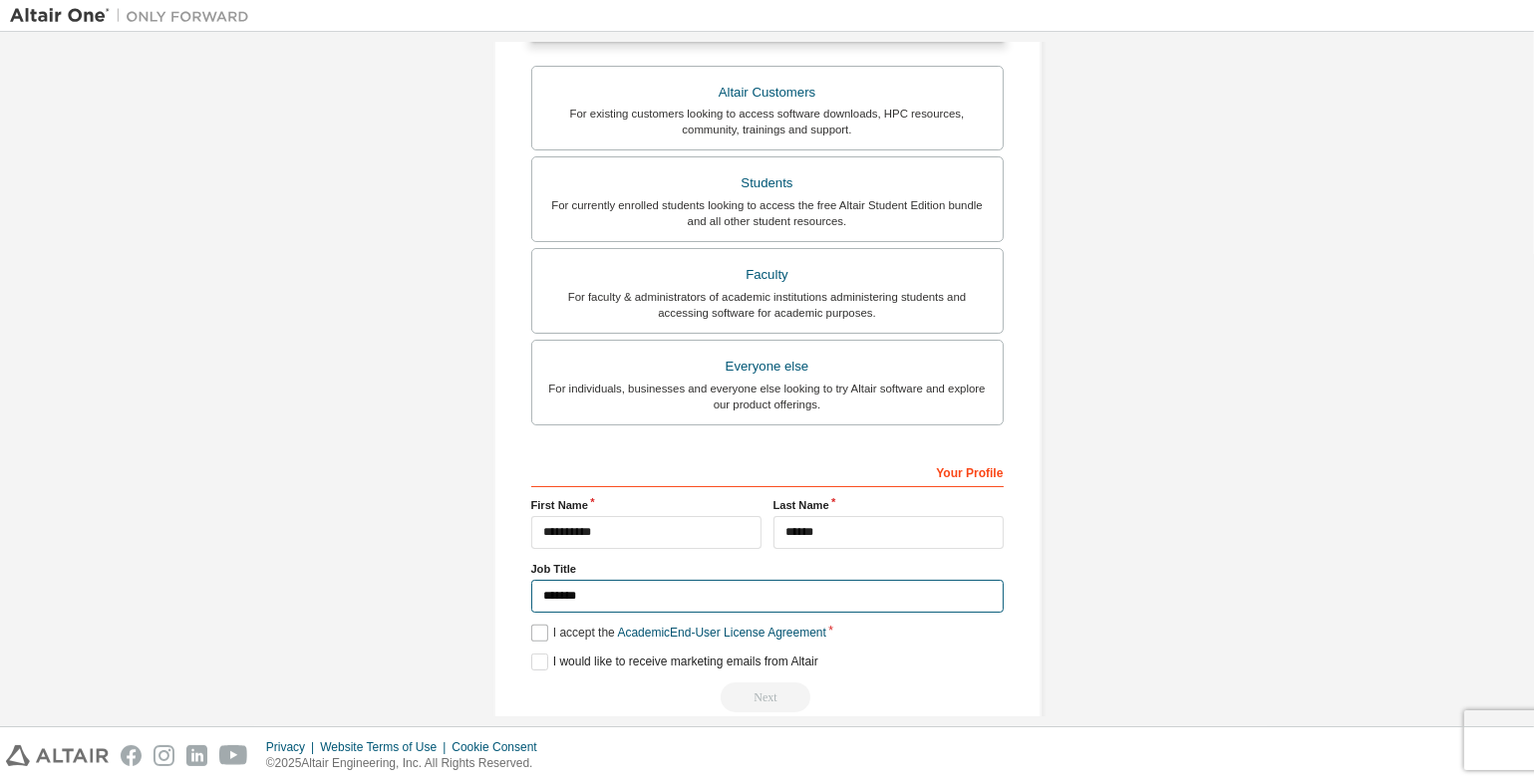 type on "*******" 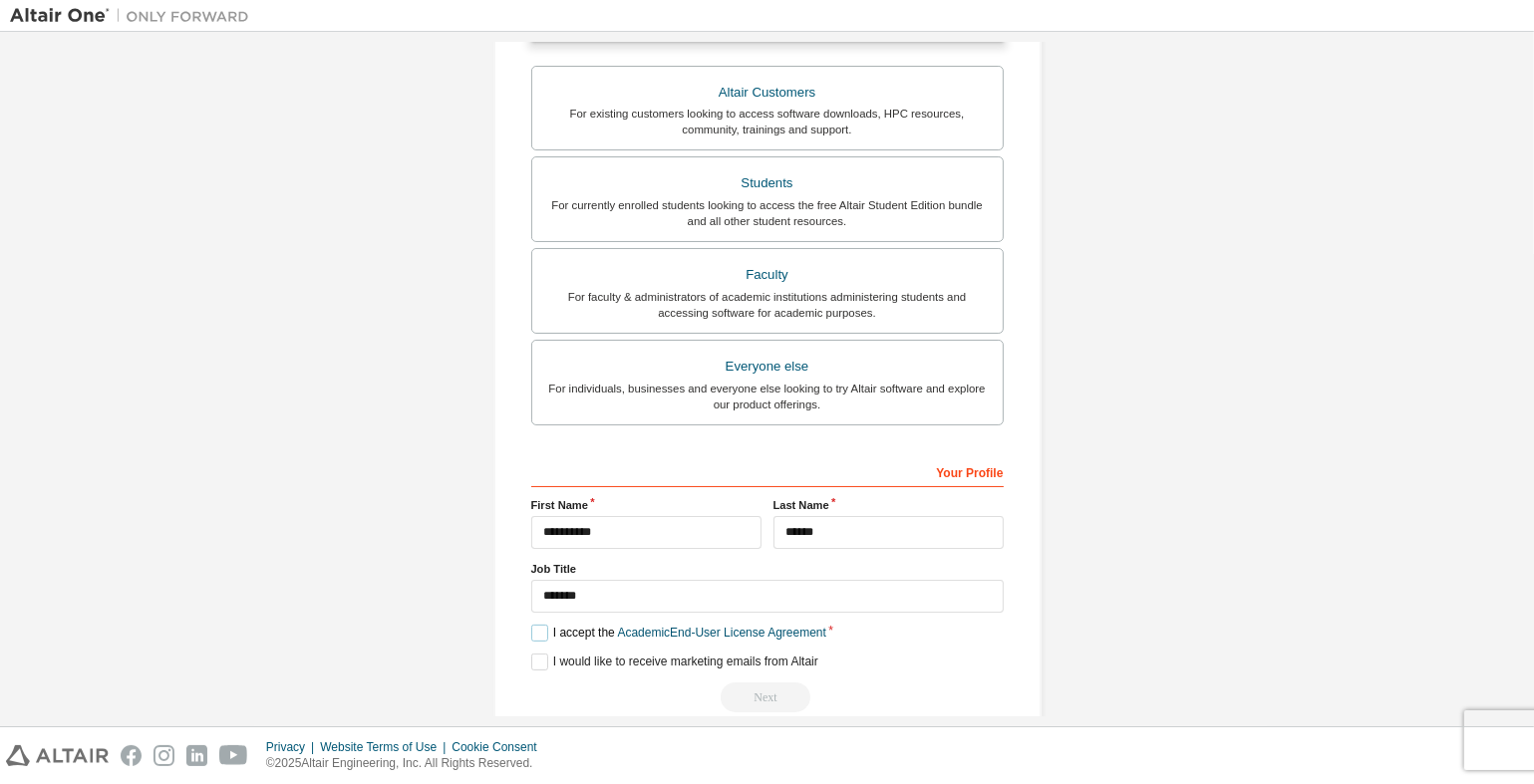 click on "I accept the   Academic   End-User License Agreement" at bounding box center (679, 633) 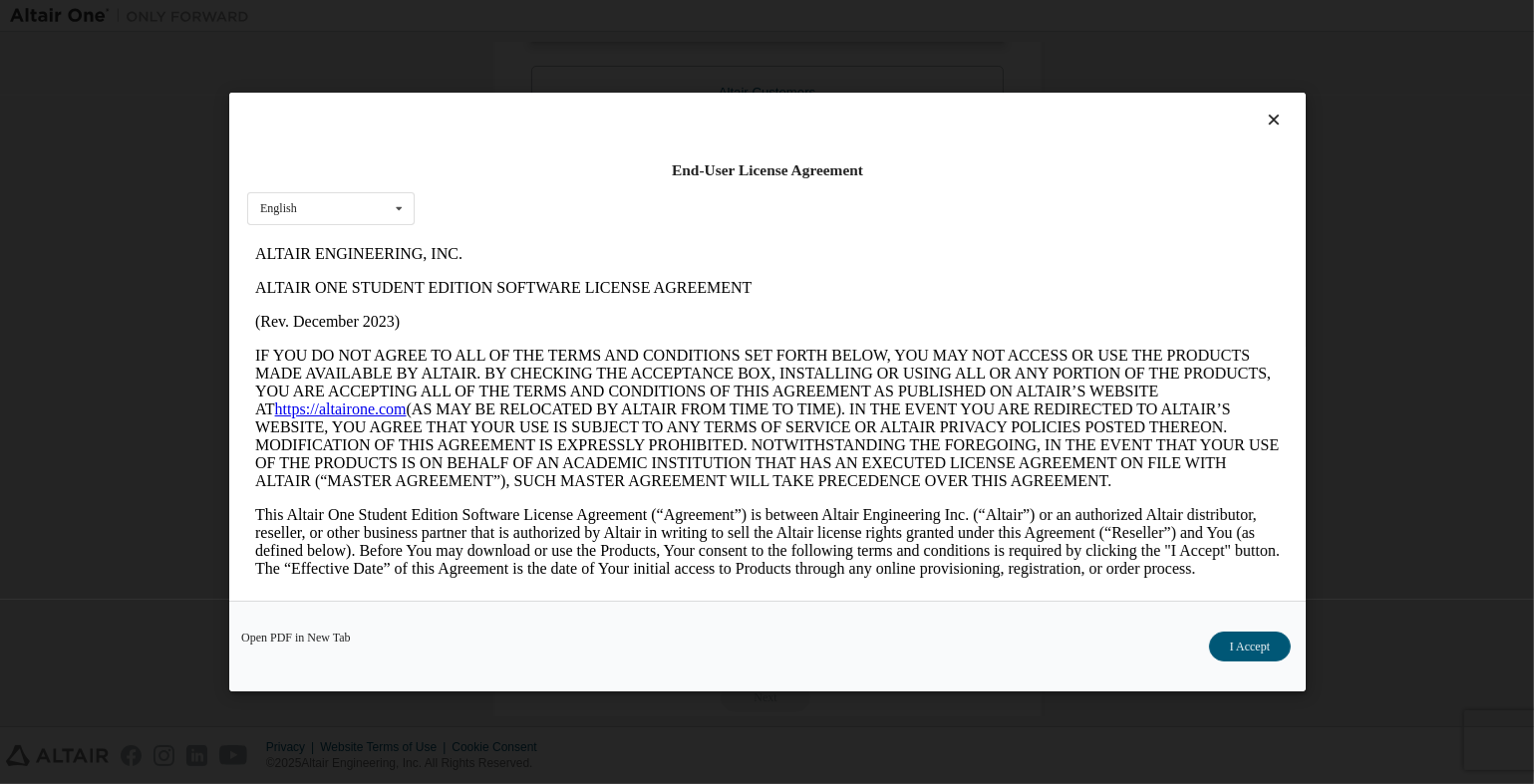 scroll, scrollTop: 0, scrollLeft: 0, axis: both 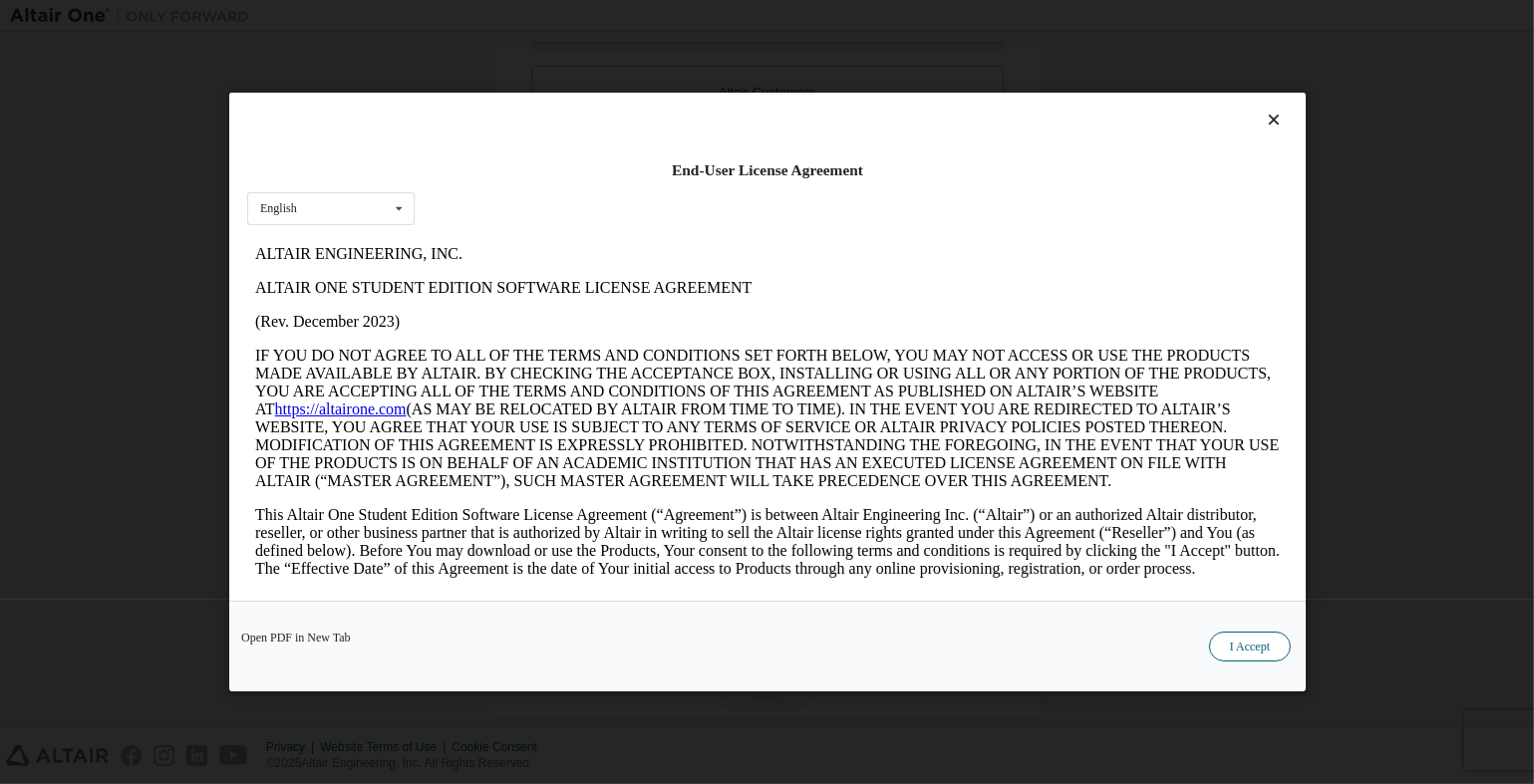 click on "I Accept" at bounding box center [1249, 647] 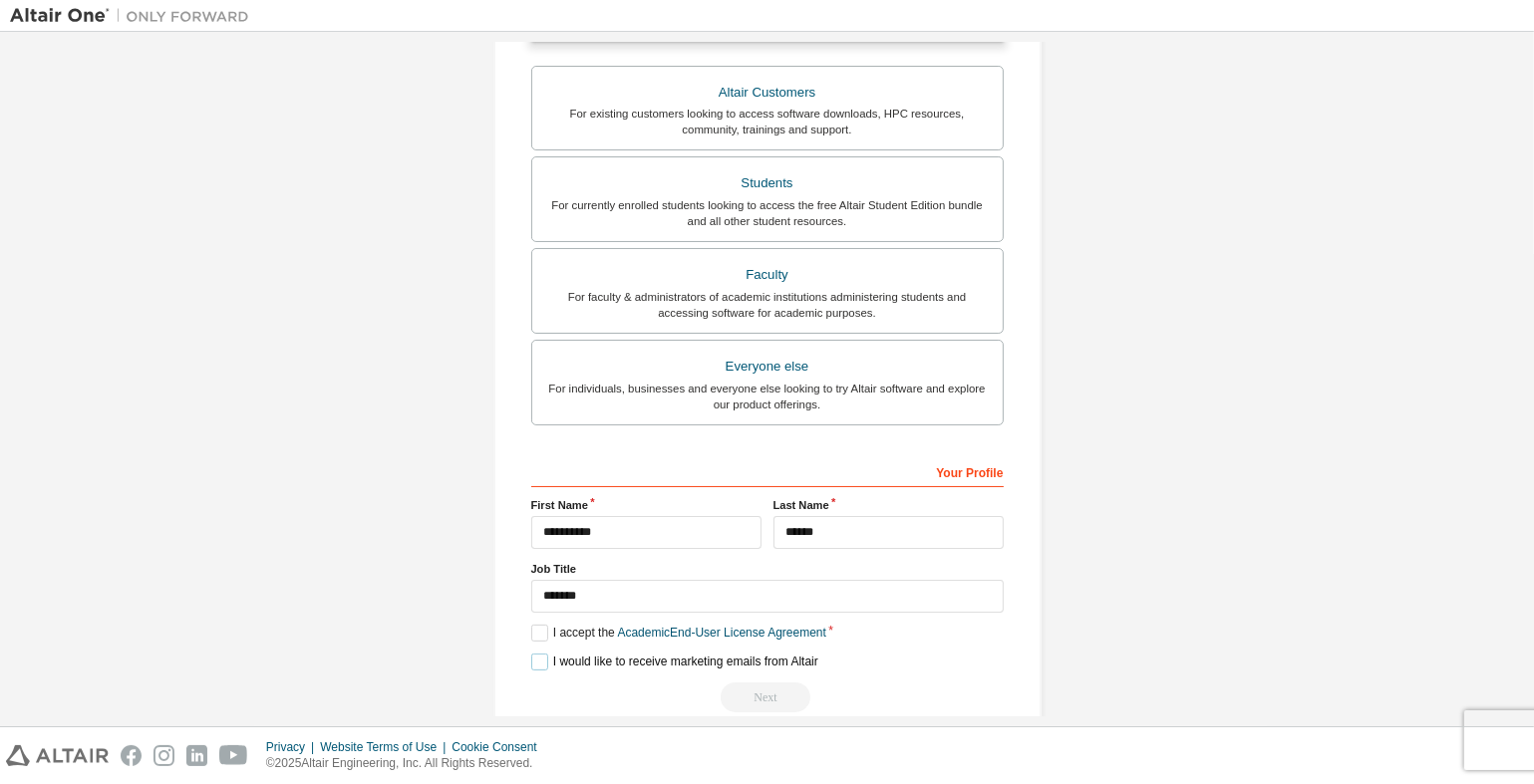 click on "I would like to receive marketing emails from Altair" at bounding box center [675, 661] 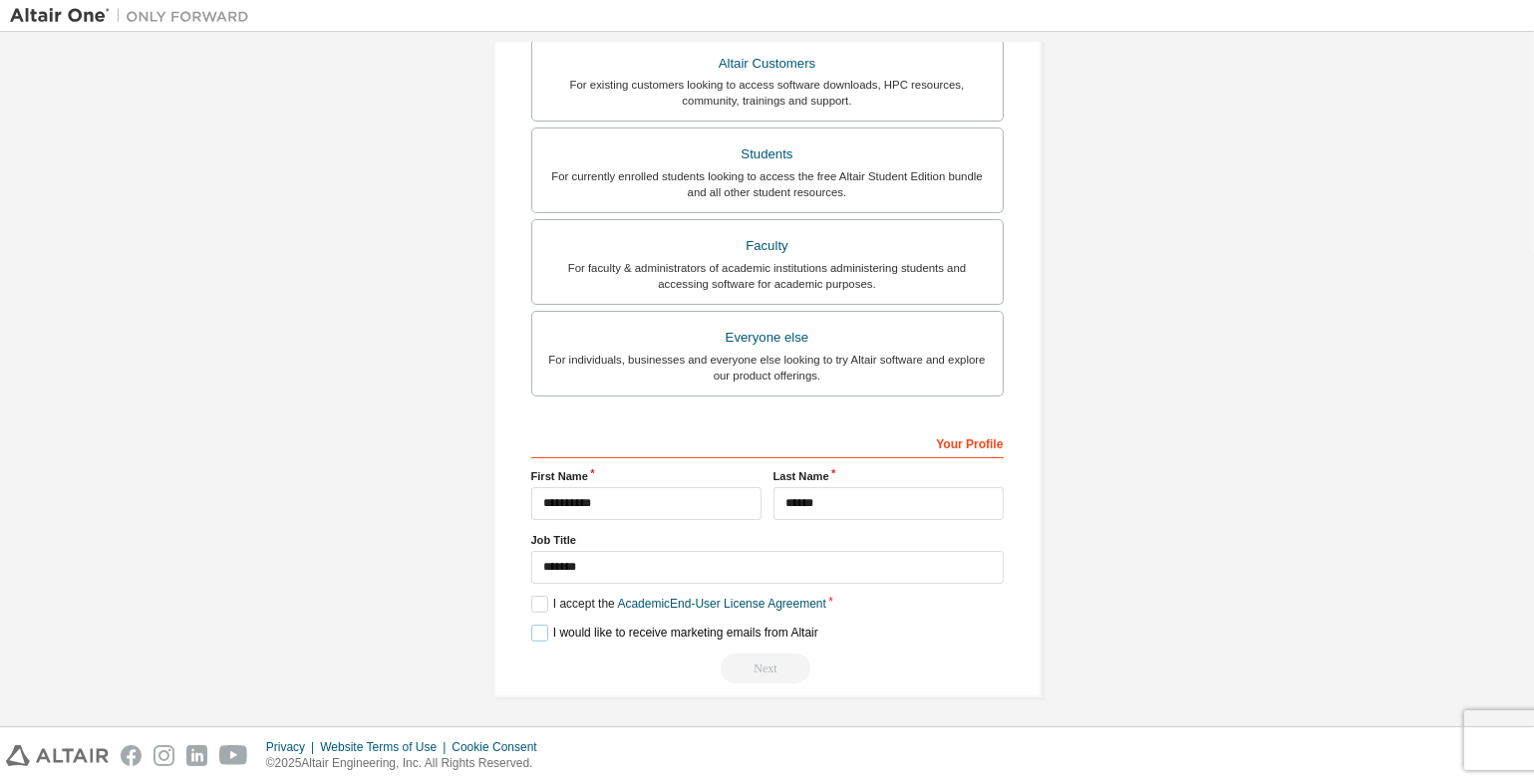 click on "I would like to receive marketing emails from Altair" at bounding box center (675, 633) 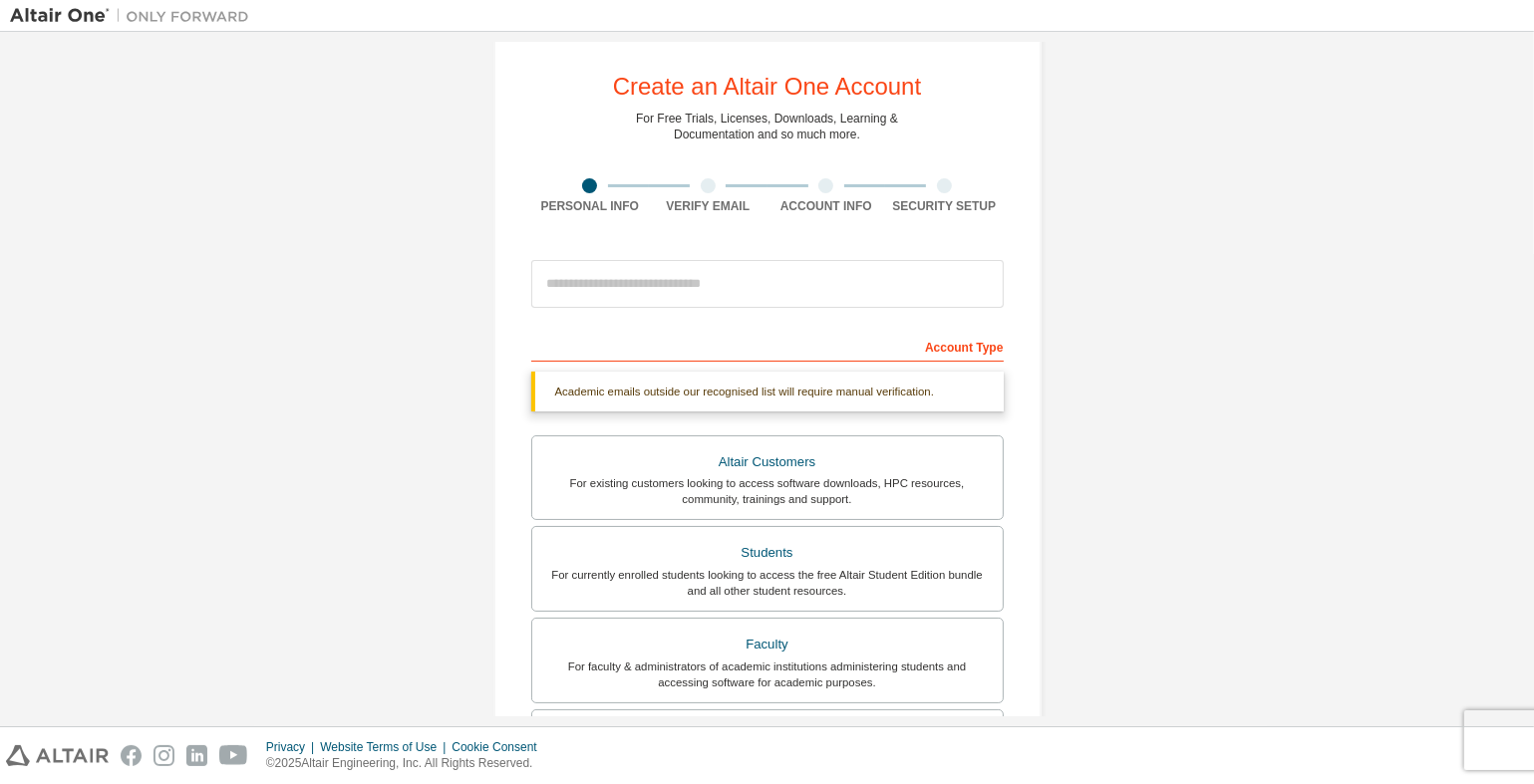 click on "**********" at bounding box center (767, 705) 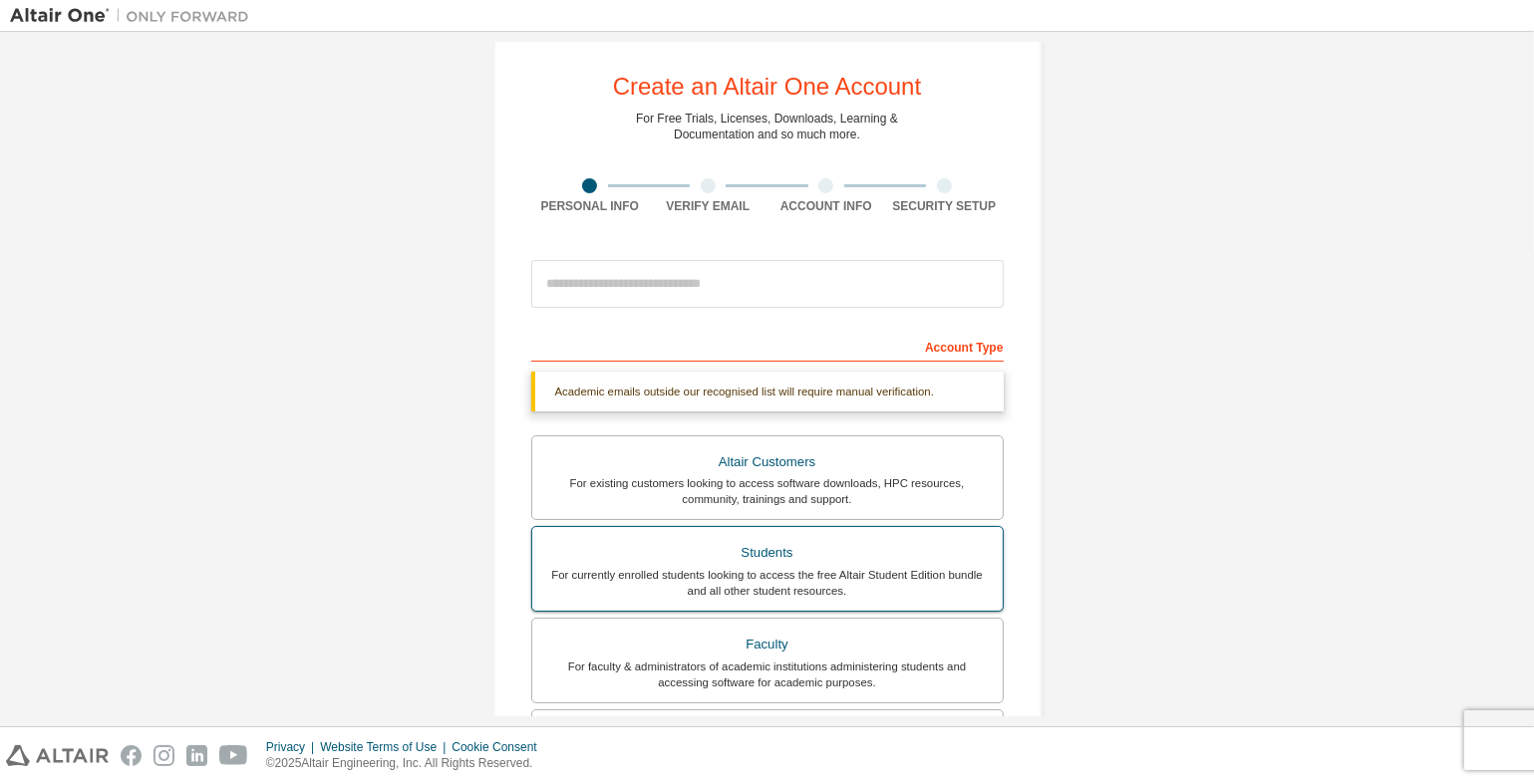 click on "Students" at bounding box center [767, 553] 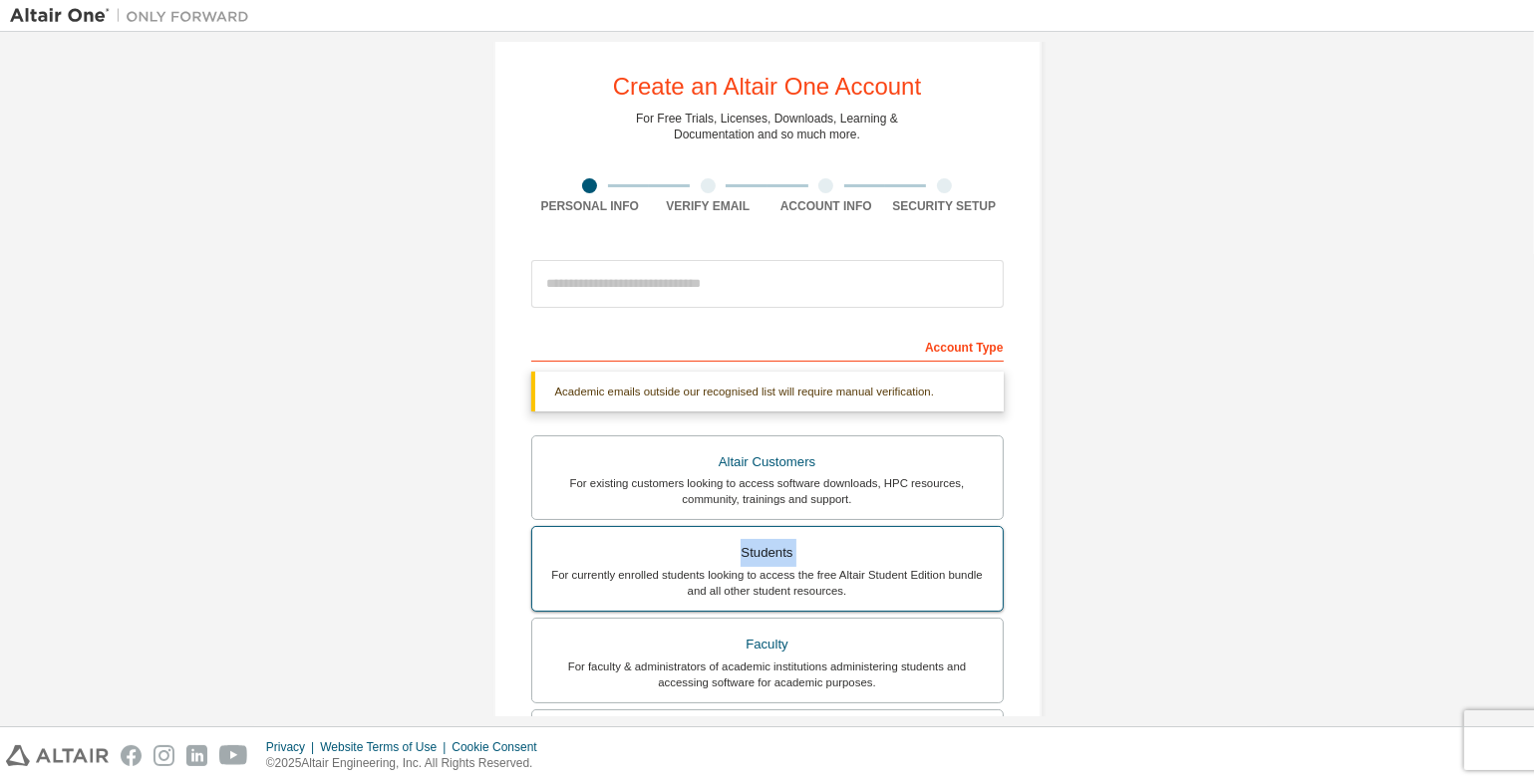 click on "Students" at bounding box center [767, 553] 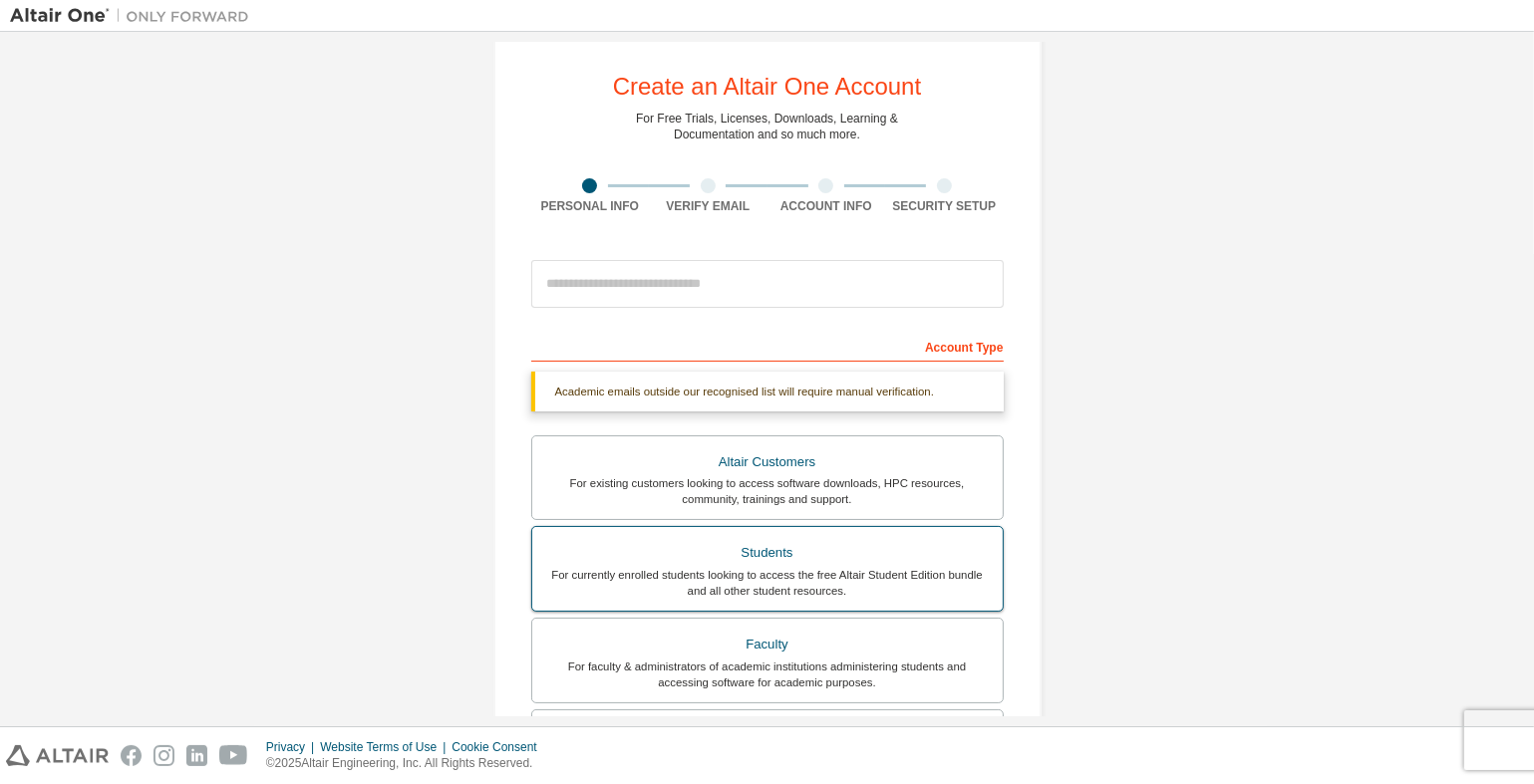 click on "For currently enrolled students looking to access the free Altair Student Edition bundle and all other student resources." at bounding box center [767, 583] 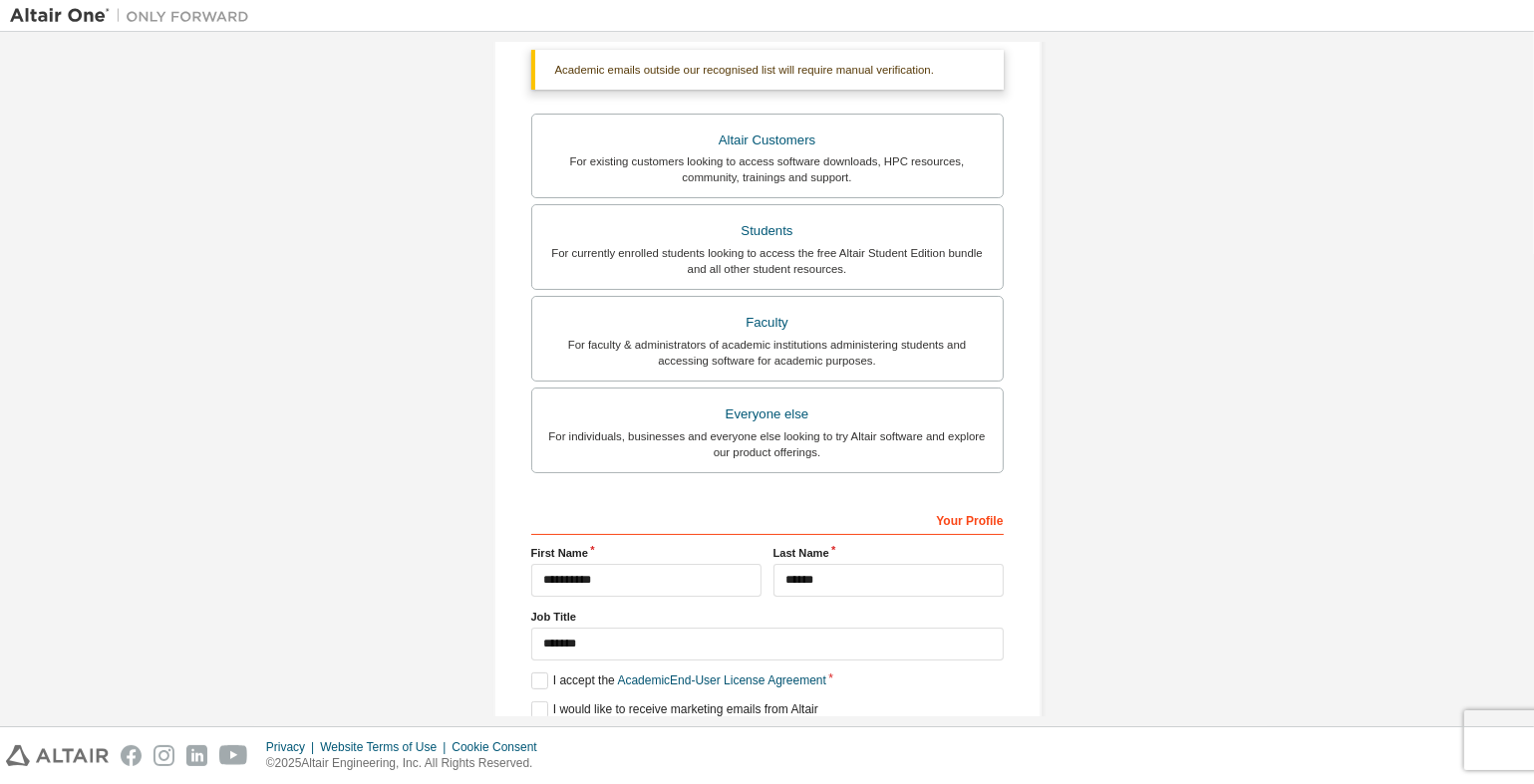 scroll, scrollTop: 427, scrollLeft: 0, axis: vertical 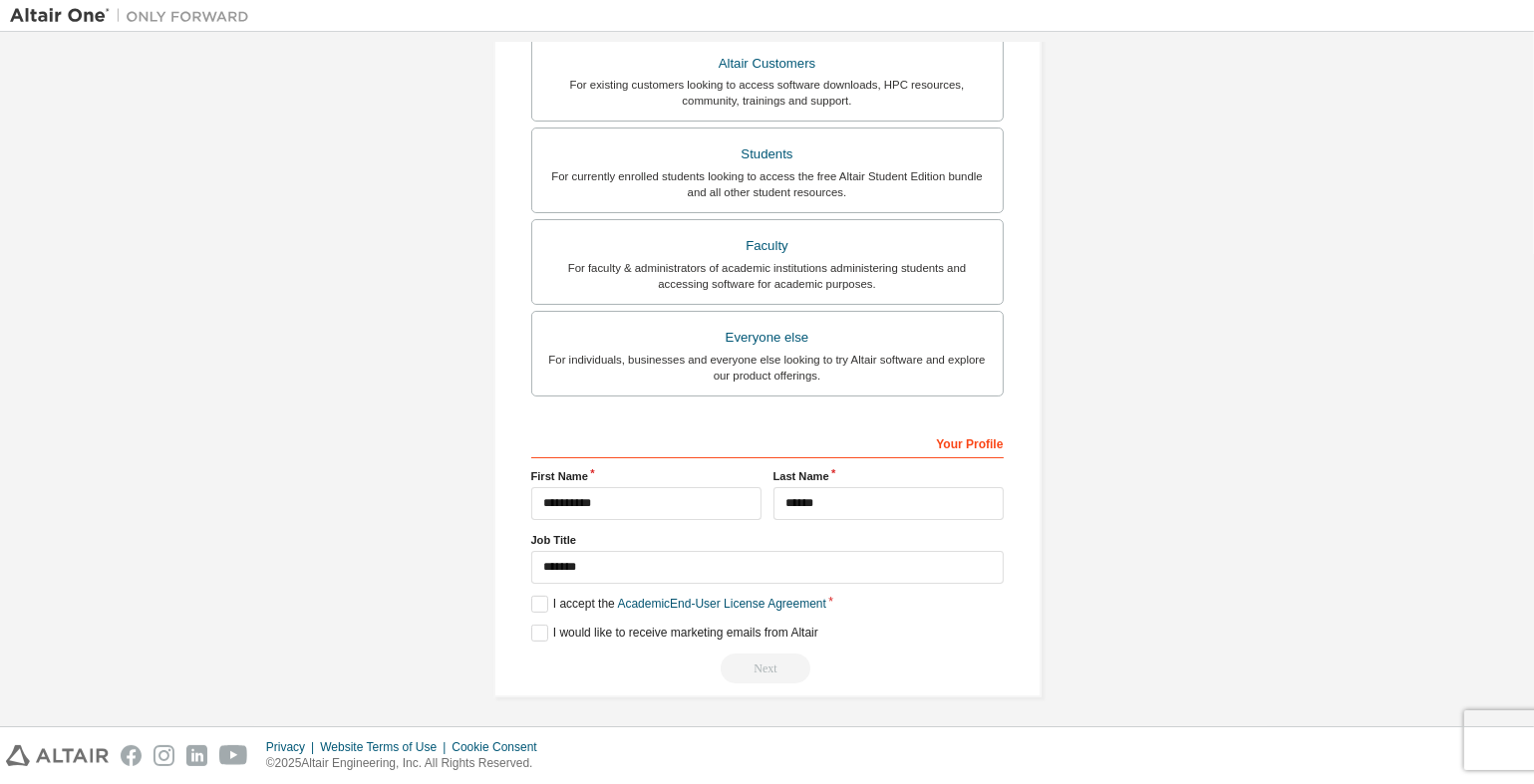 click on "**********" at bounding box center [767, 167] 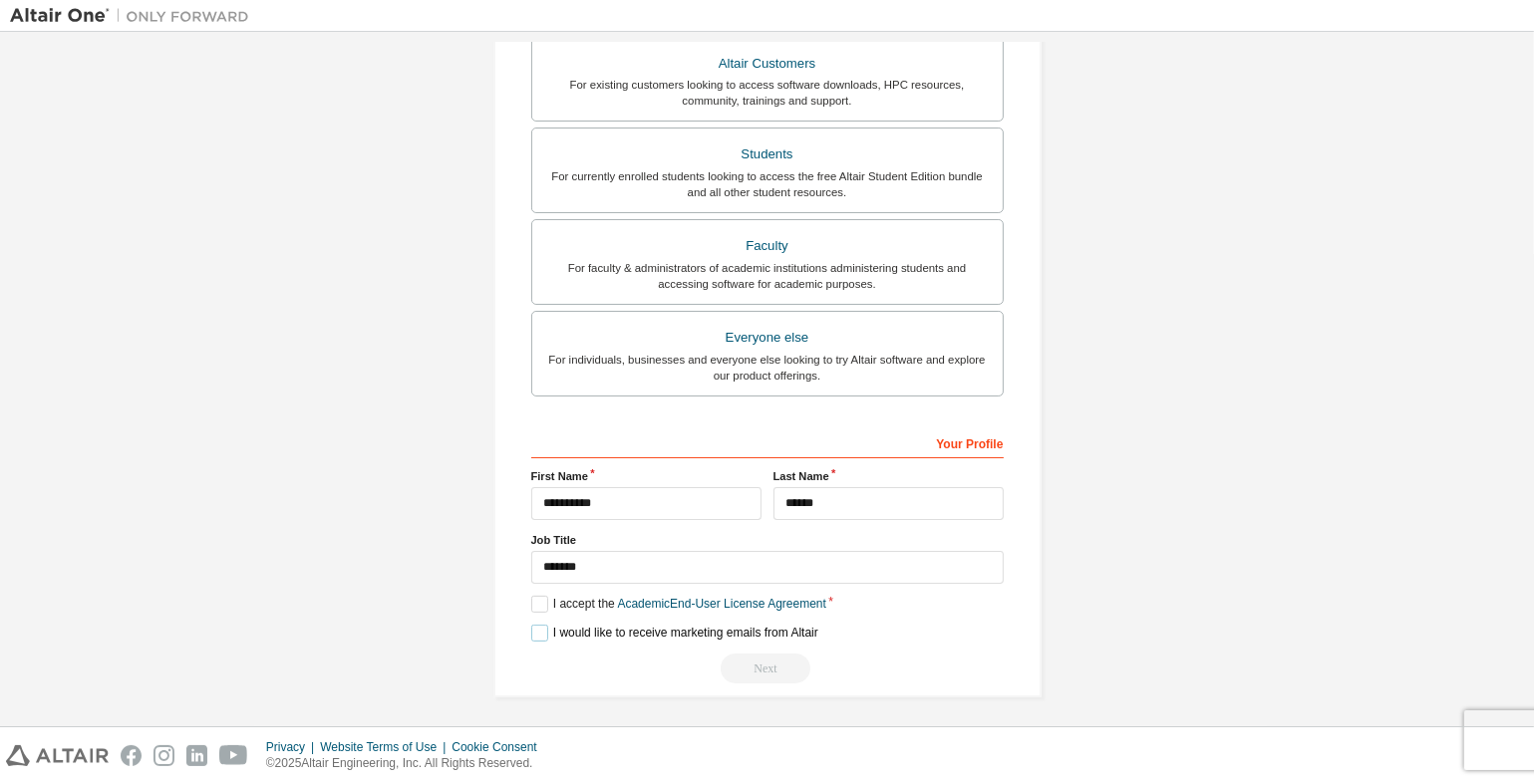 click on "I would like to receive marketing emails from Altair" at bounding box center [675, 633] 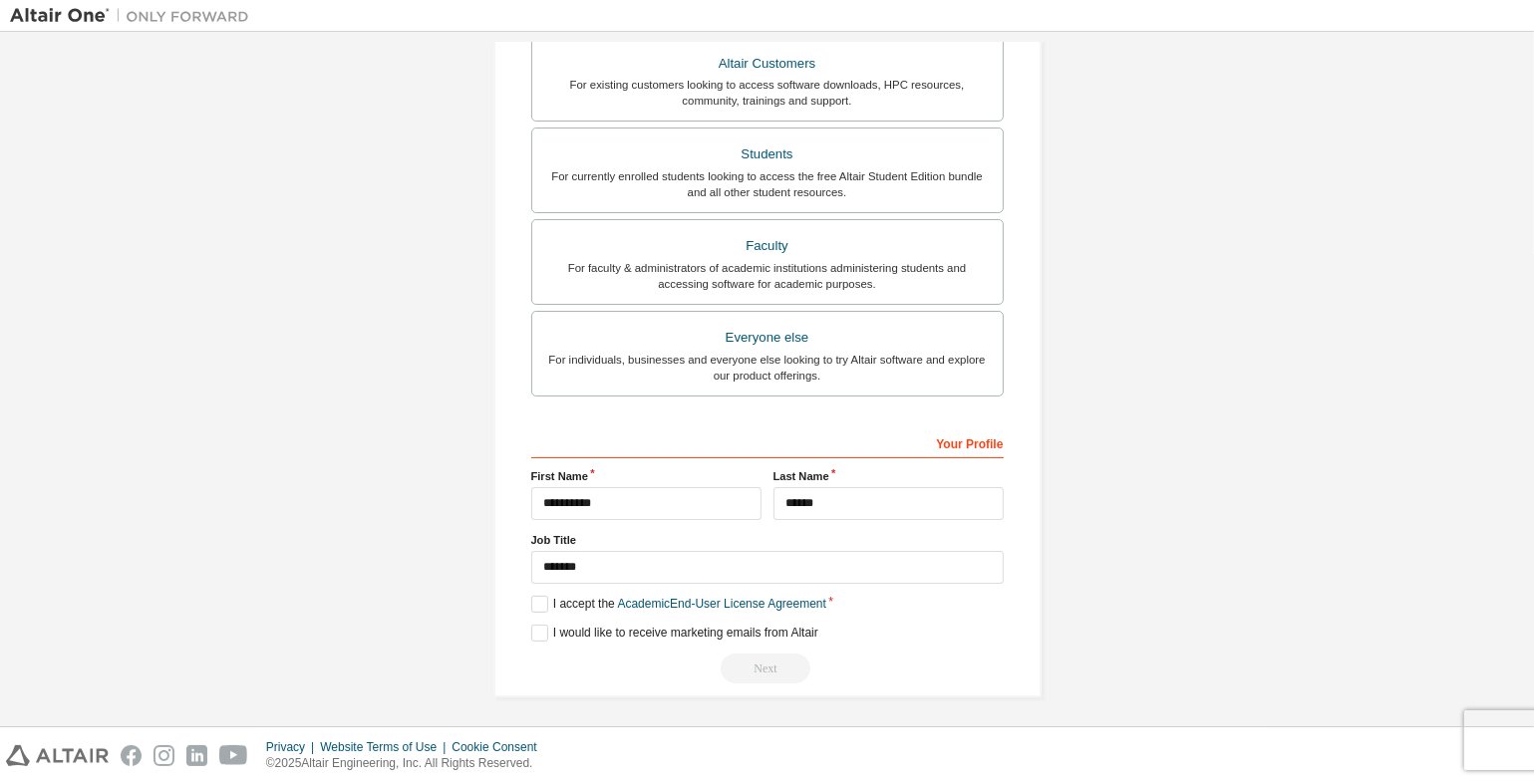 click on "Next" at bounding box center (767, 668) 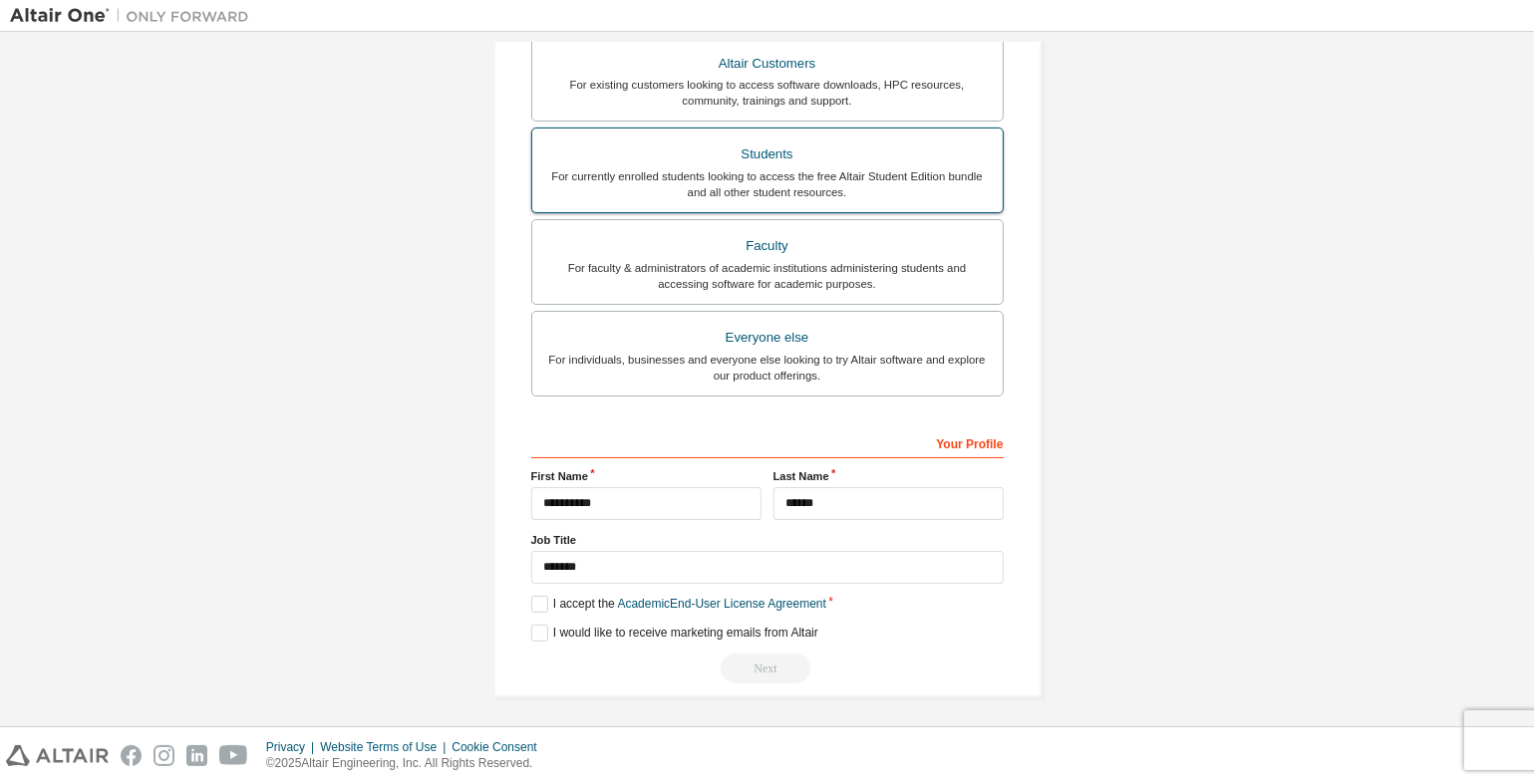 click on "Students" at bounding box center [767, 154] 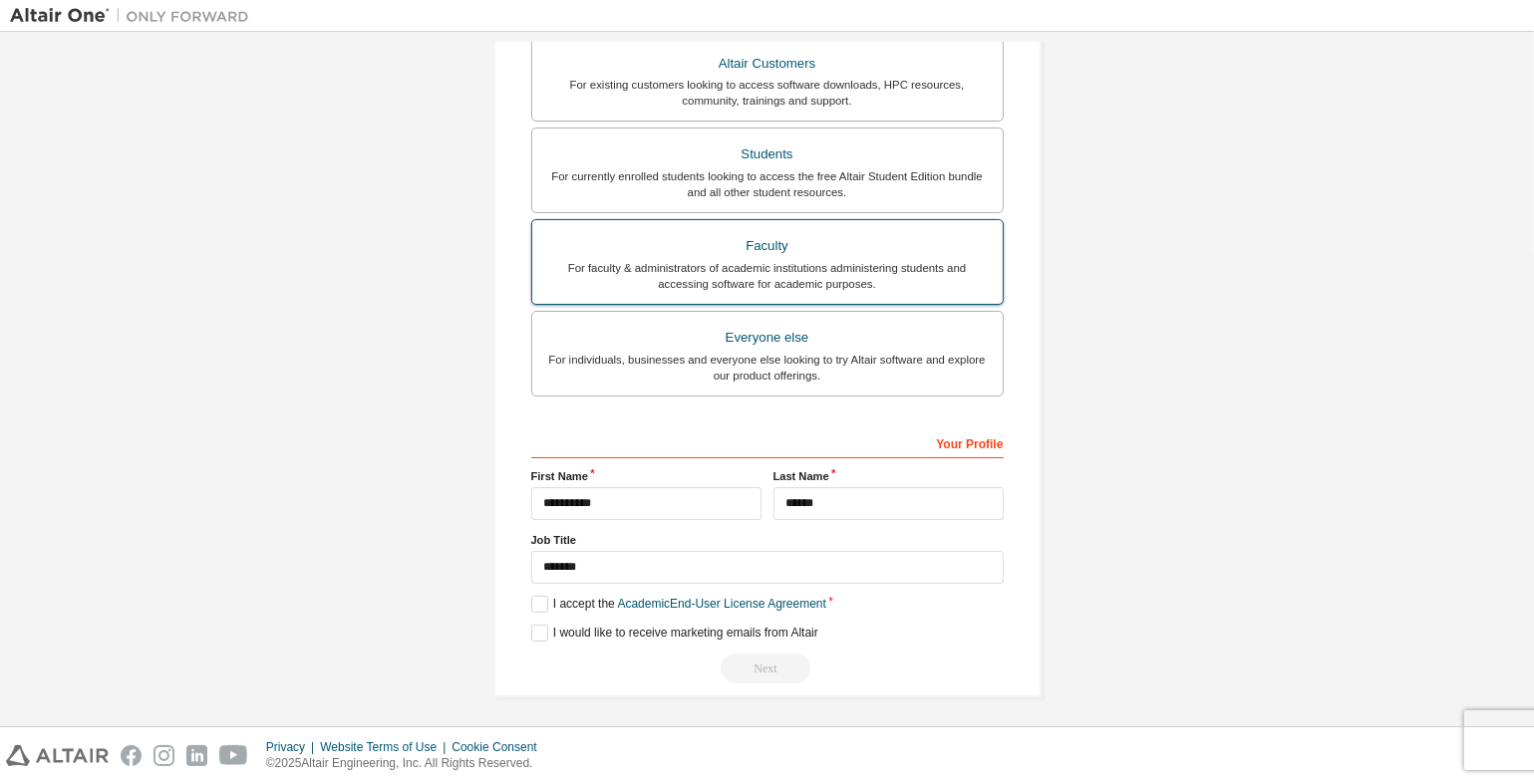 click on "Faculty" at bounding box center [767, 246] 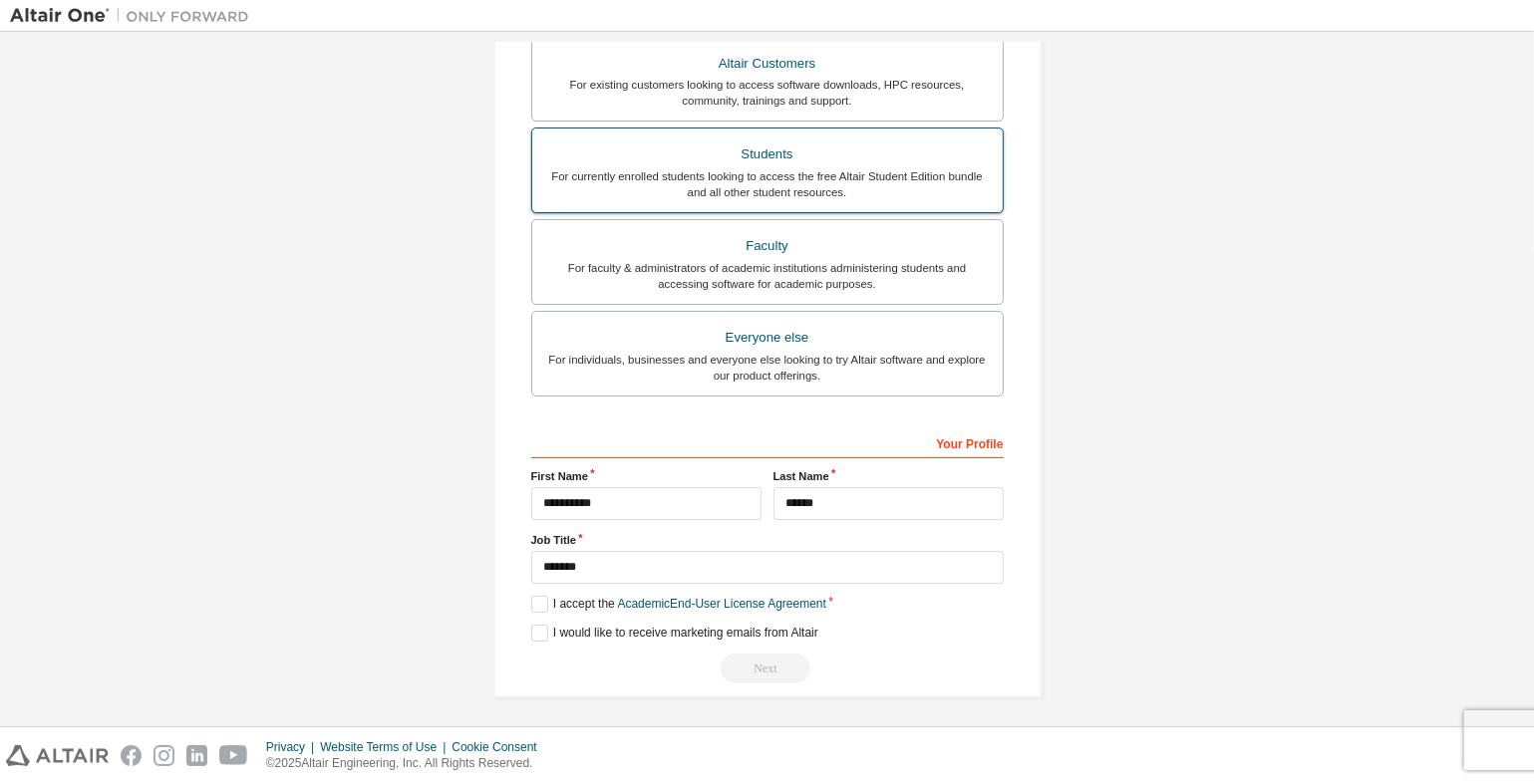 click on "For currently enrolled students looking to access the free Altair Student Edition bundle and all other student resources." at bounding box center [767, 184] 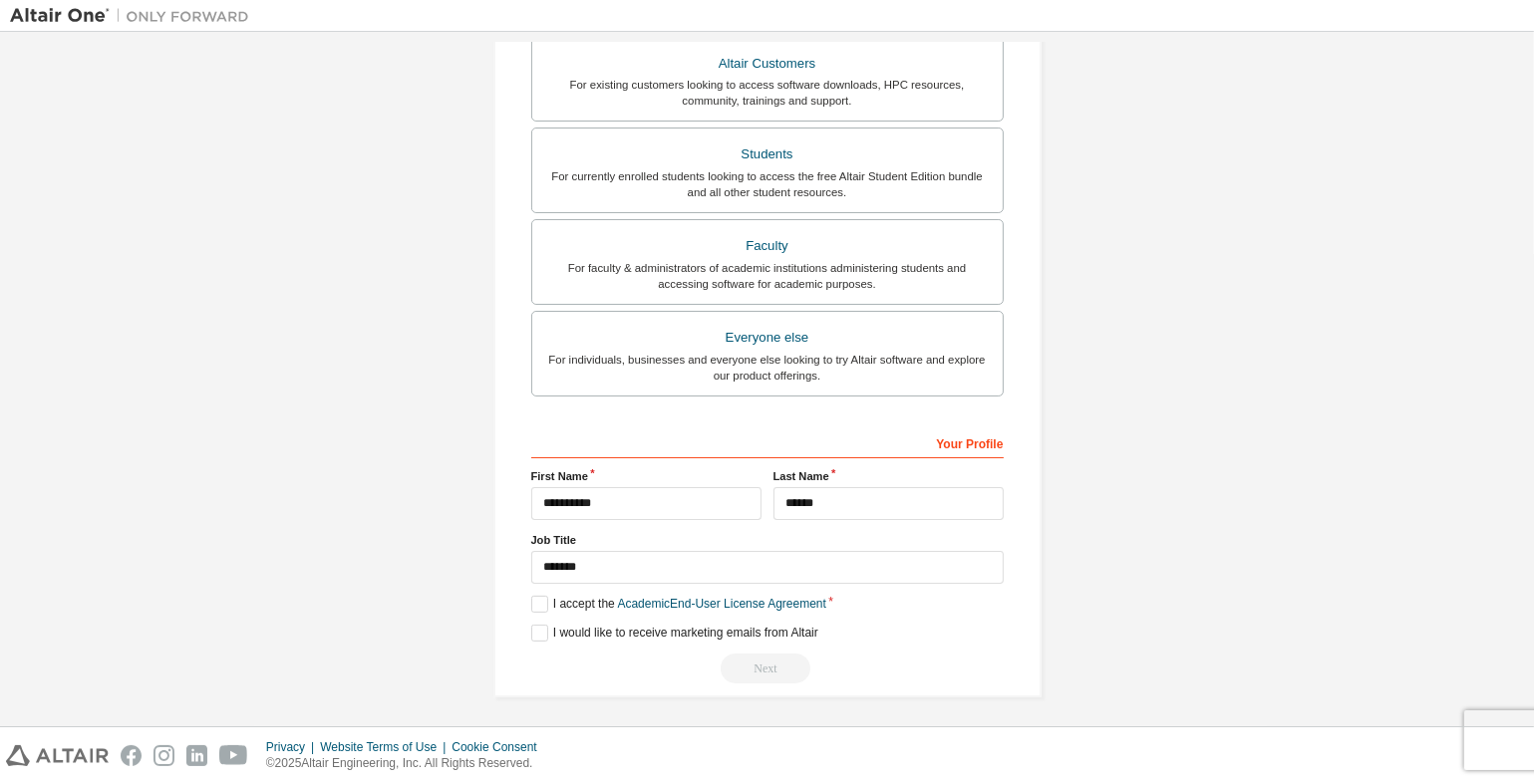 click on "Next" at bounding box center (767, 668) 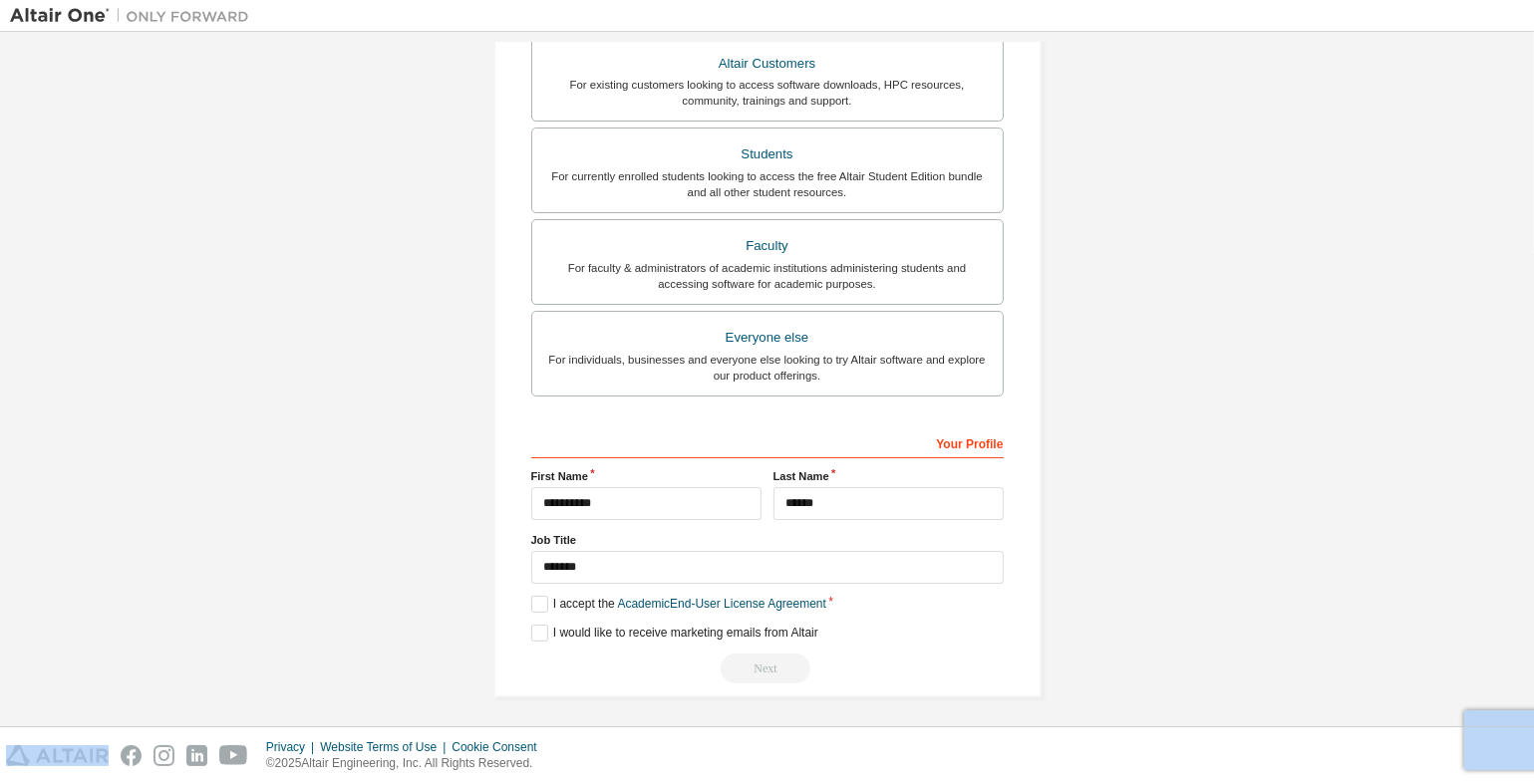 click on "Next" at bounding box center (767, 668) 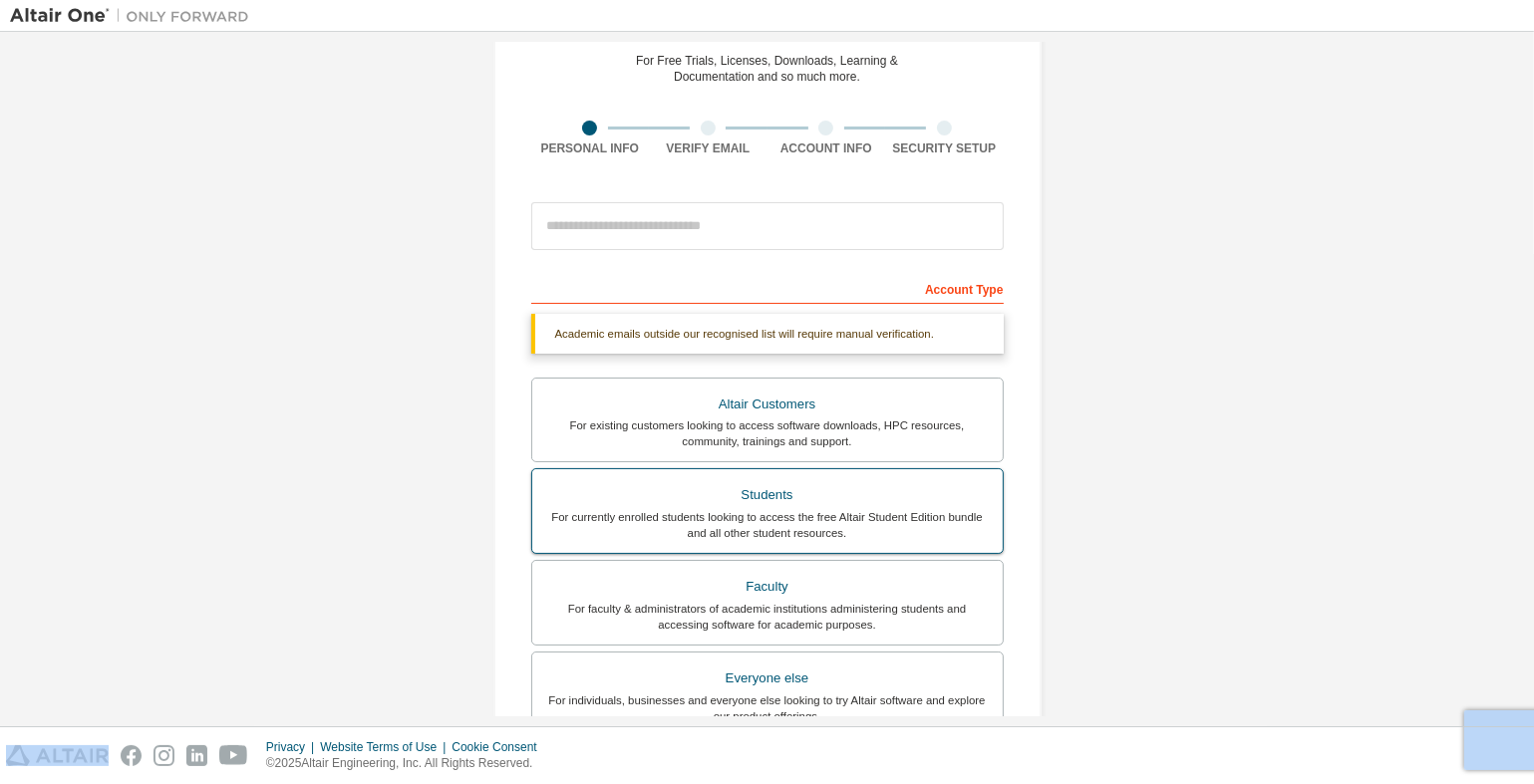 scroll, scrollTop: 0, scrollLeft: 0, axis: both 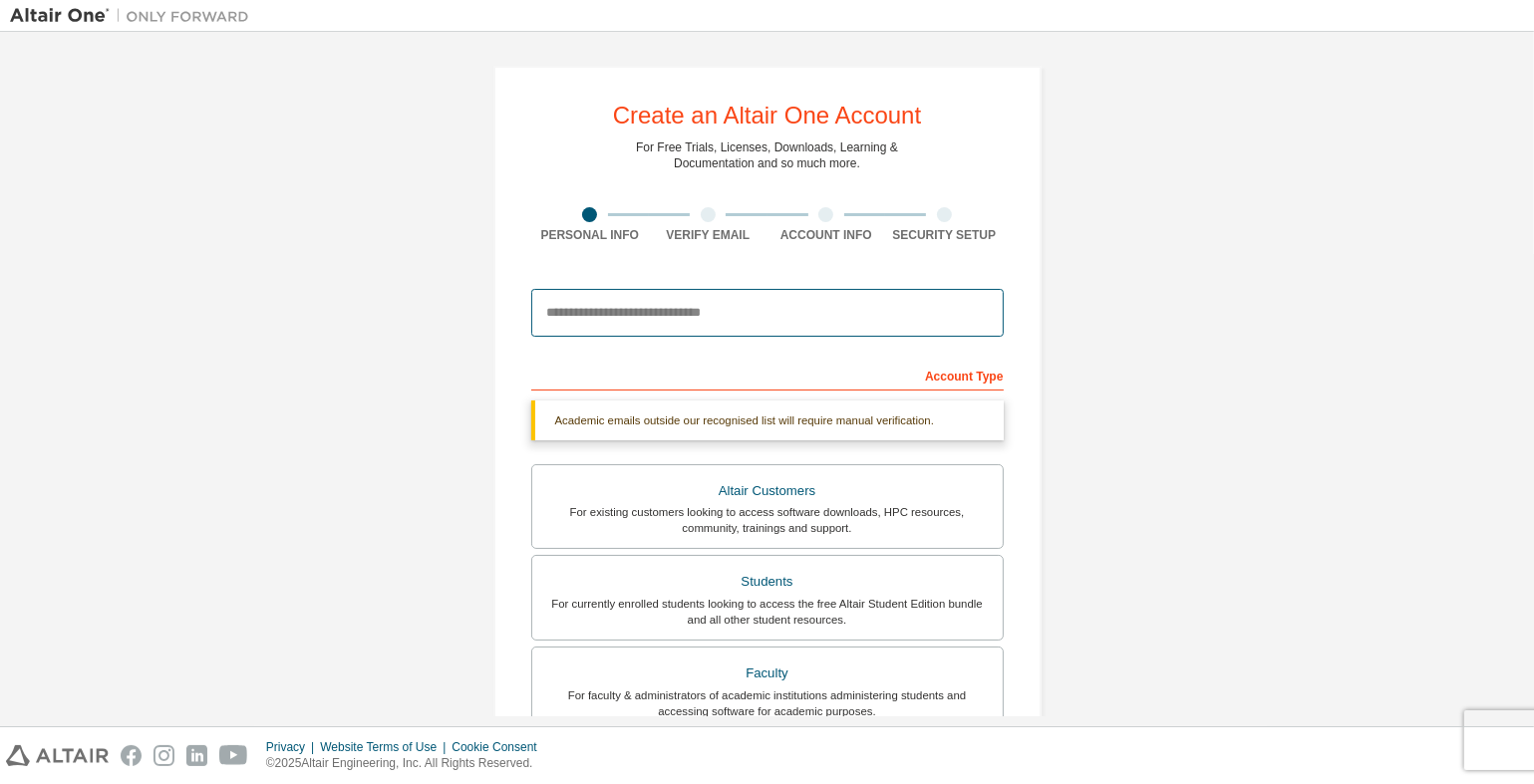 click at bounding box center [767, 313] 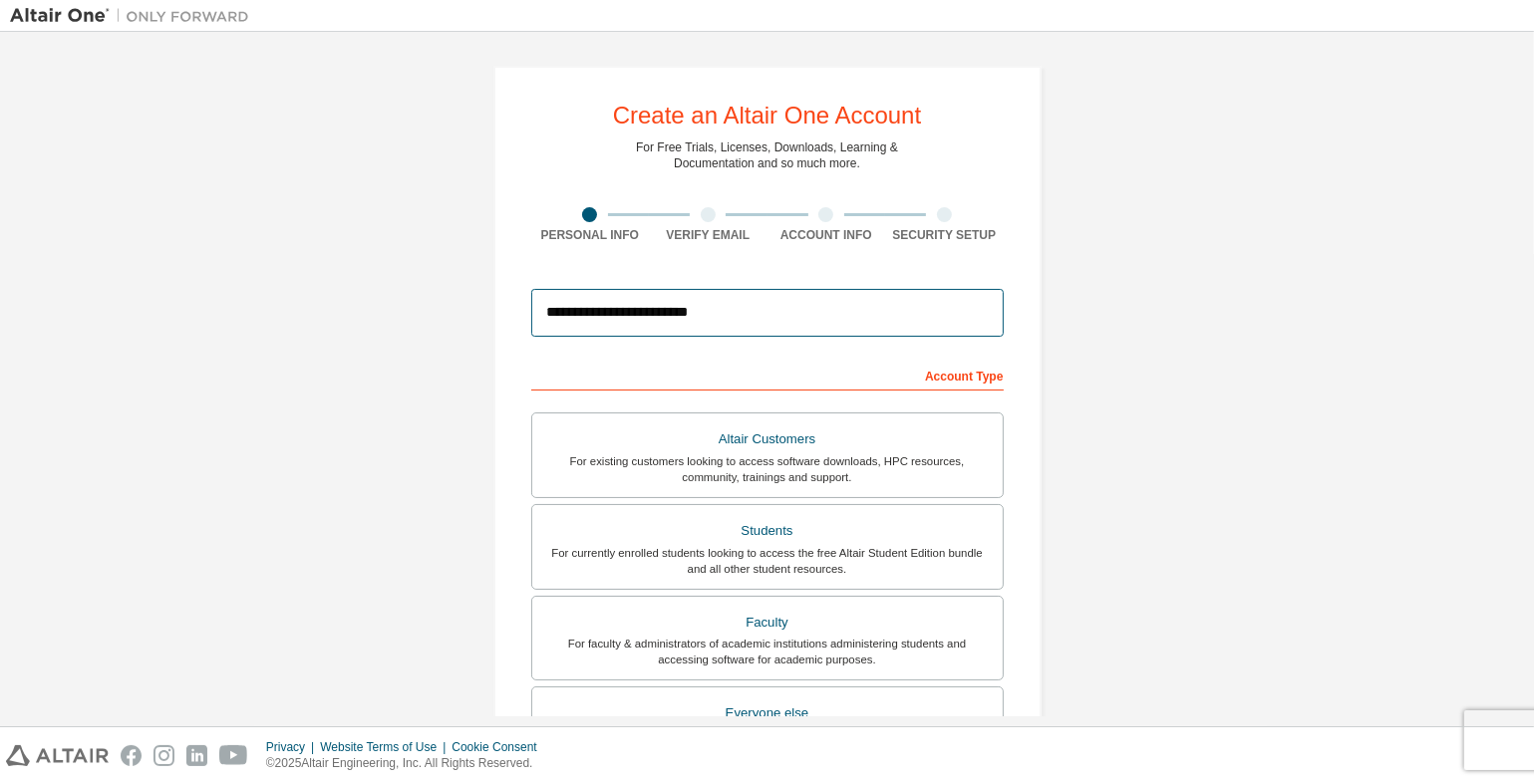 scroll, scrollTop: 376, scrollLeft: 0, axis: vertical 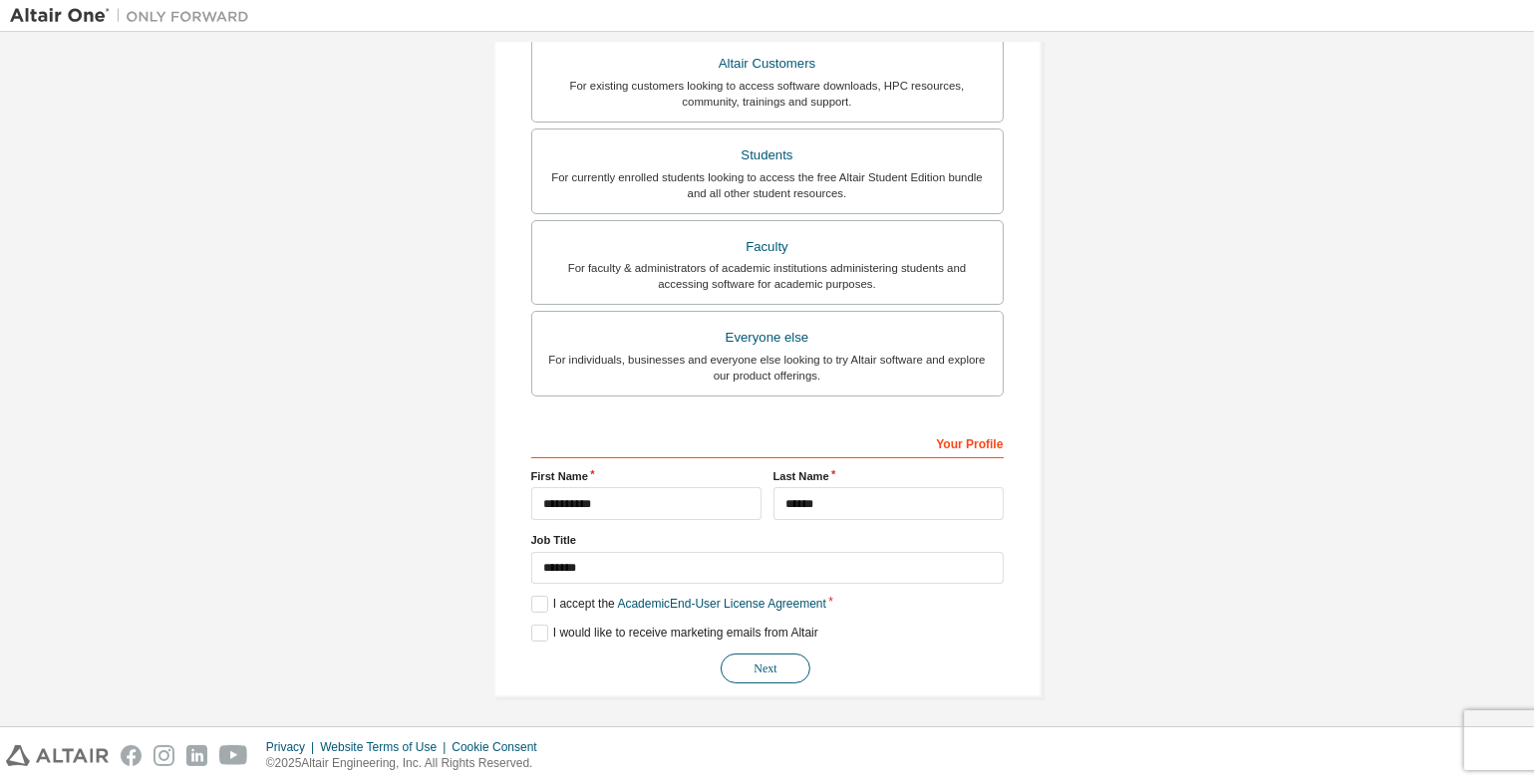type on "**********" 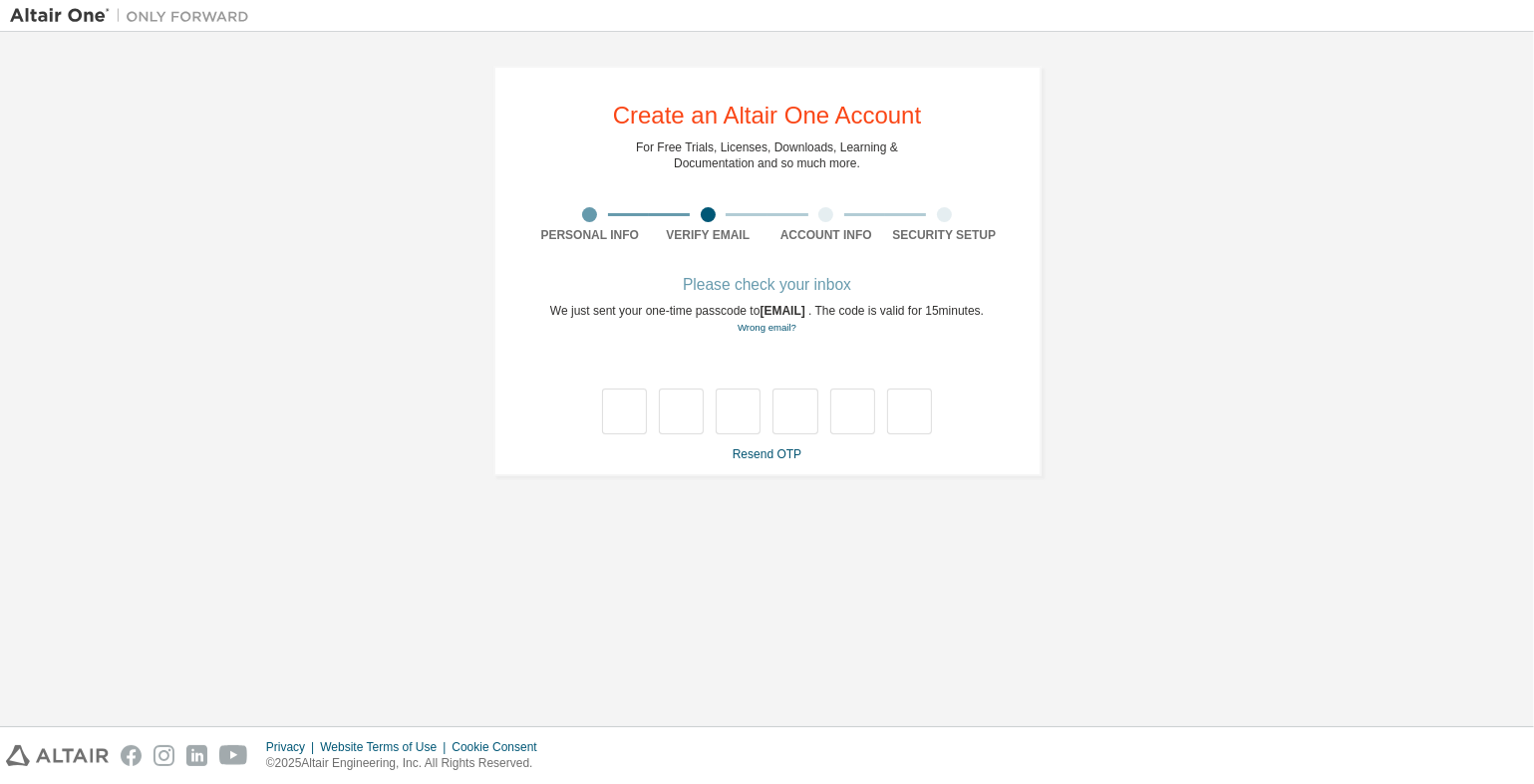 scroll, scrollTop: 0, scrollLeft: 0, axis: both 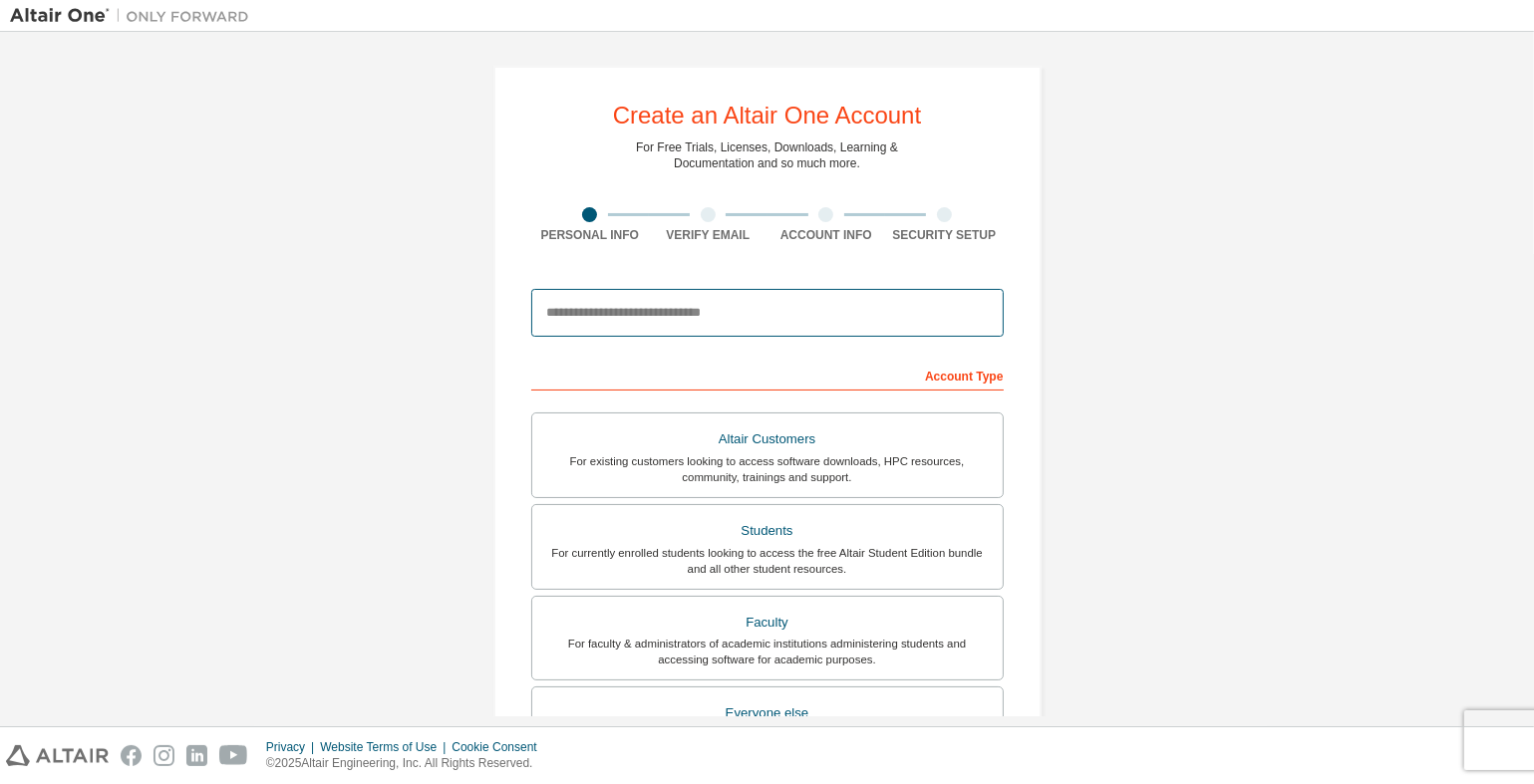 click at bounding box center (767, 313) 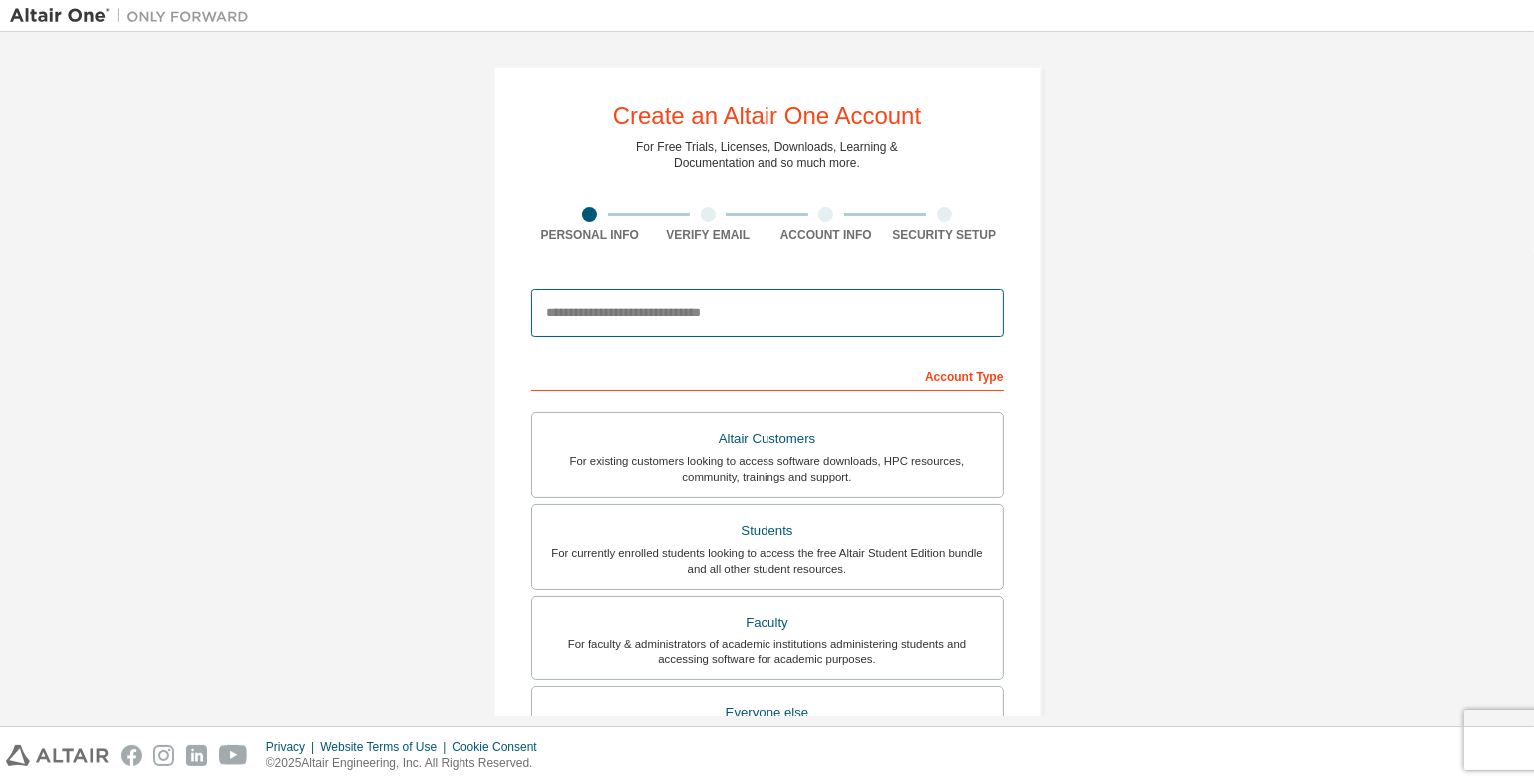 type on "**********" 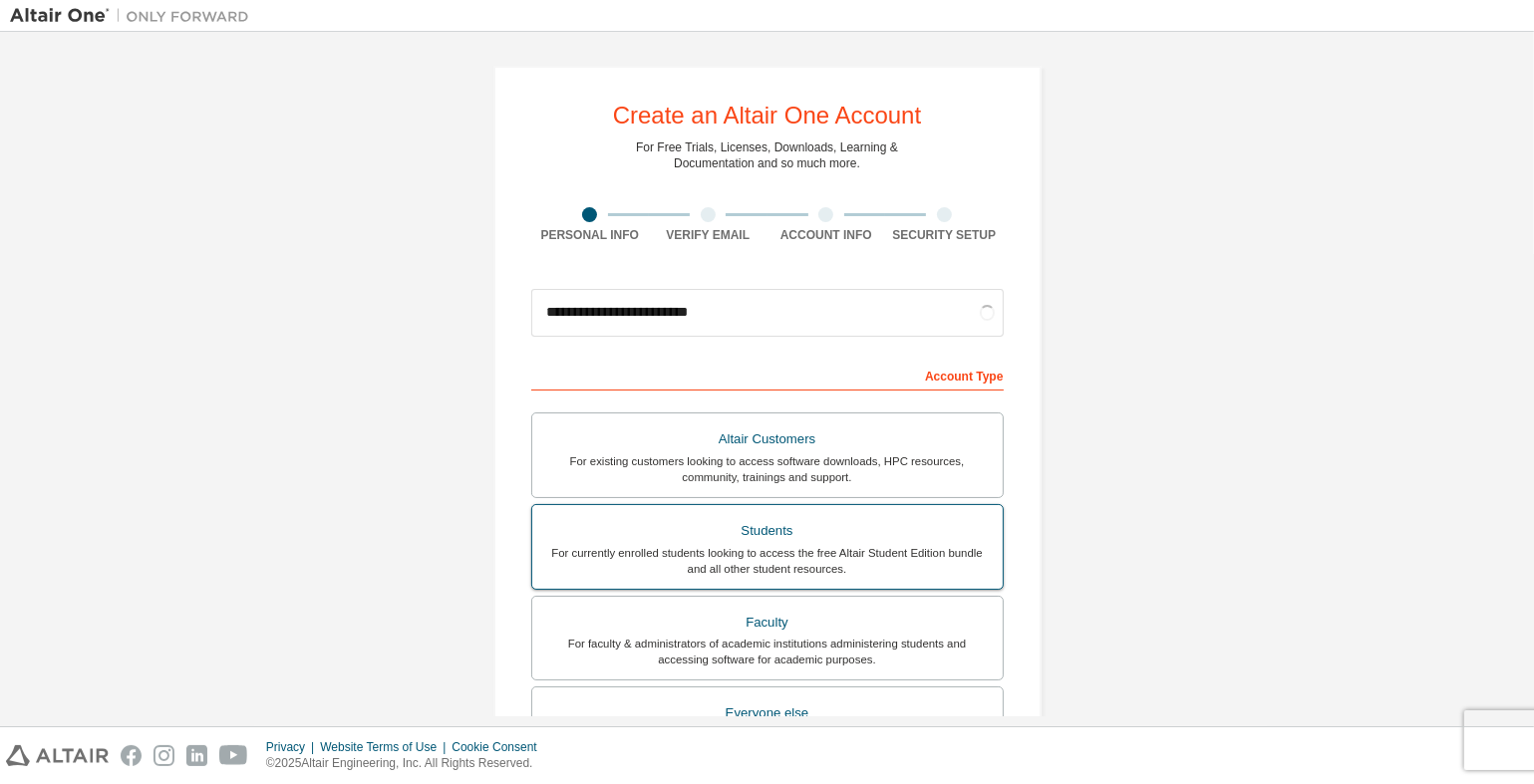 click on "Students" at bounding box center [767, 531] 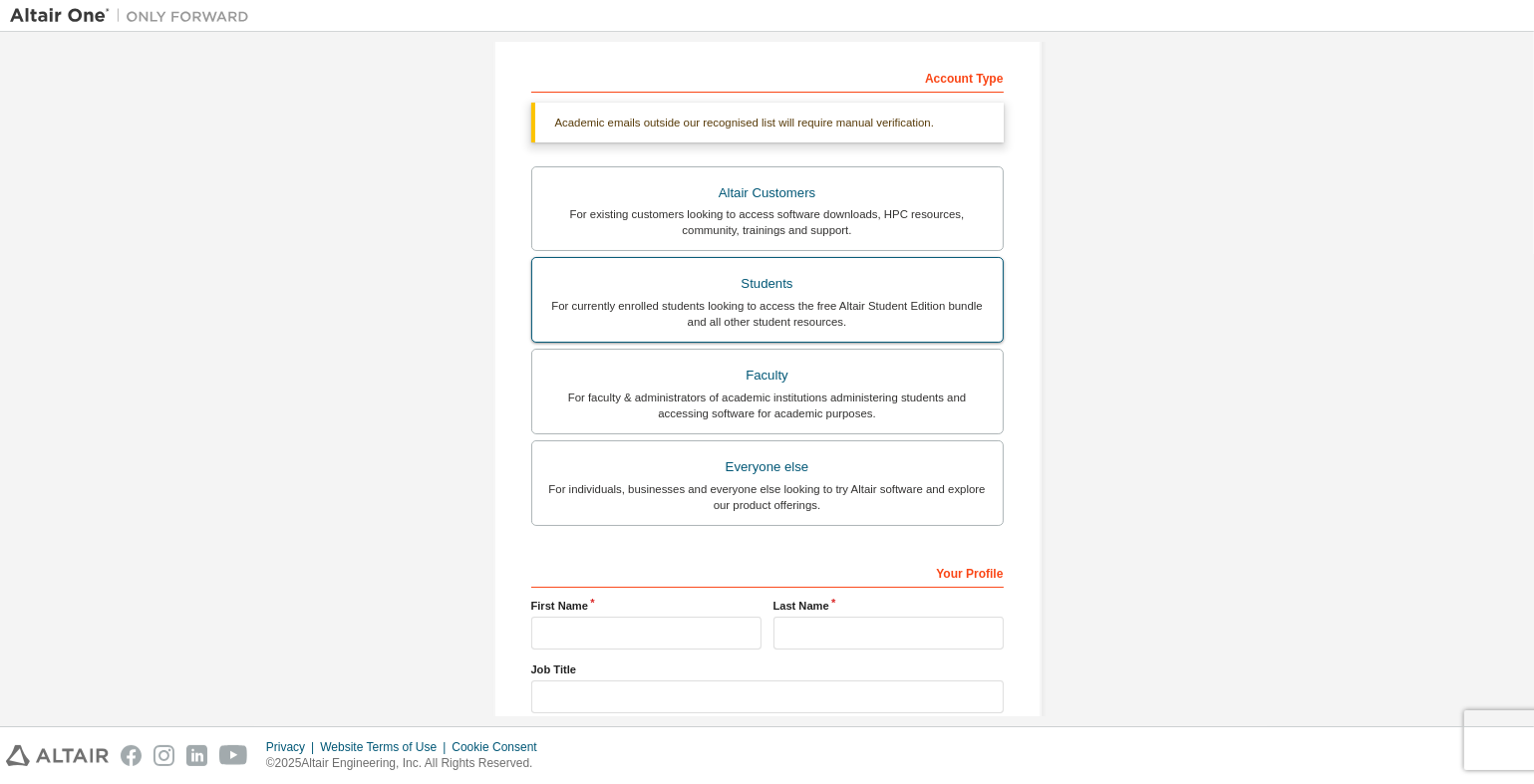 scroll, scrollTop: 299, scrollLeft: 0, axis: vertical 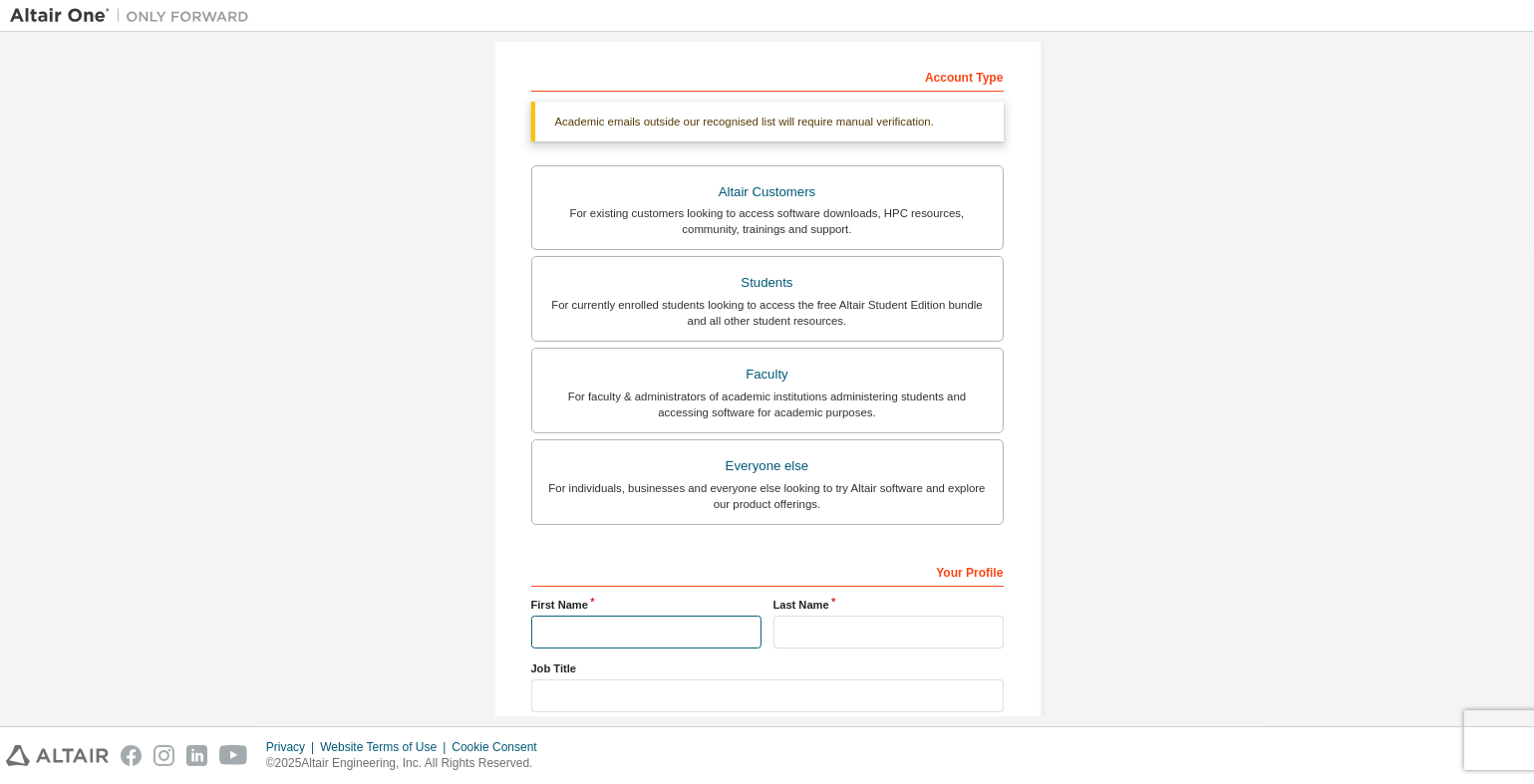 click at bounding box center (646, 632) 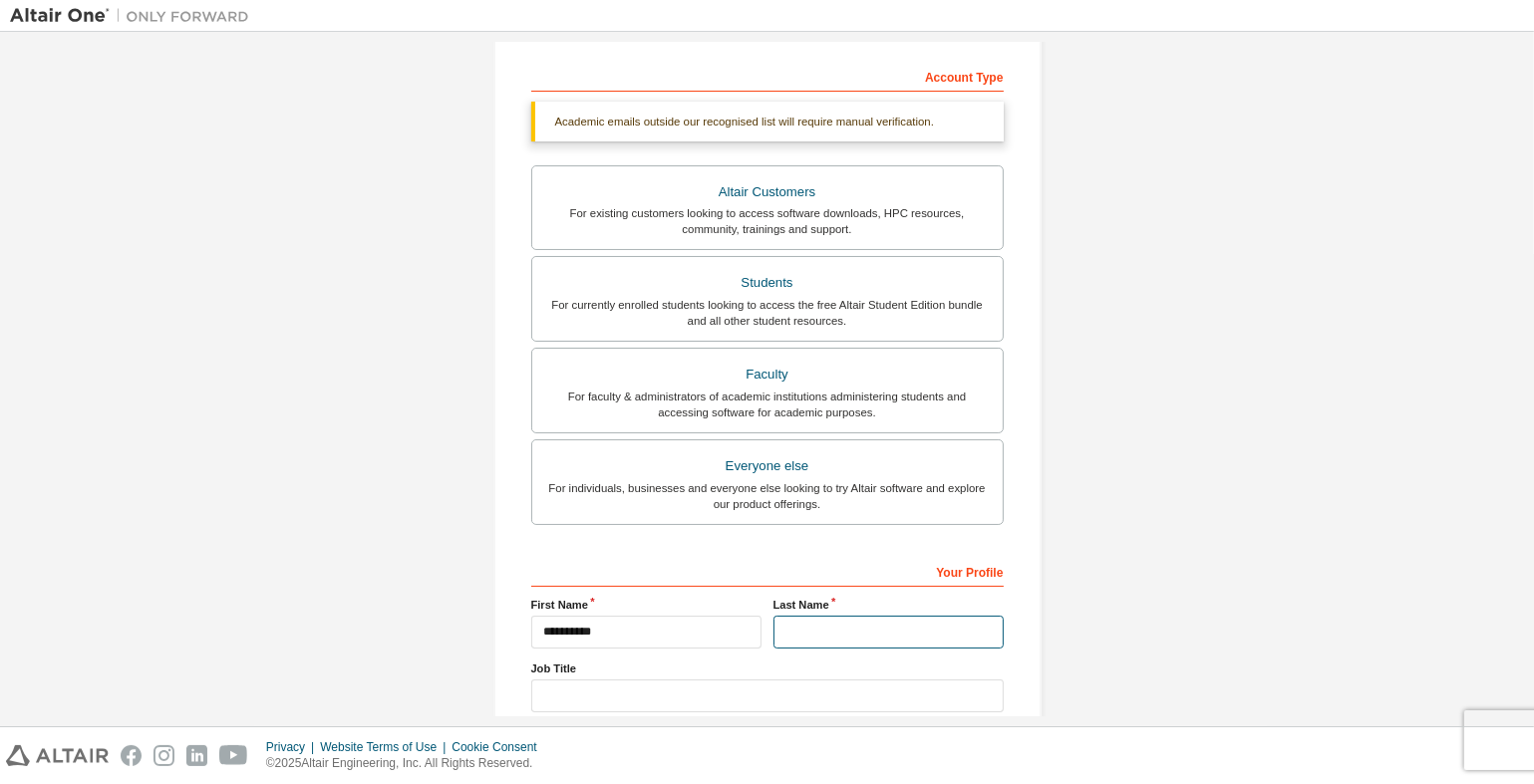 drag, startPoint x: 805, startPoint y: 627, endPoint x: 806, endPoint y: 644, distance: 17.029386 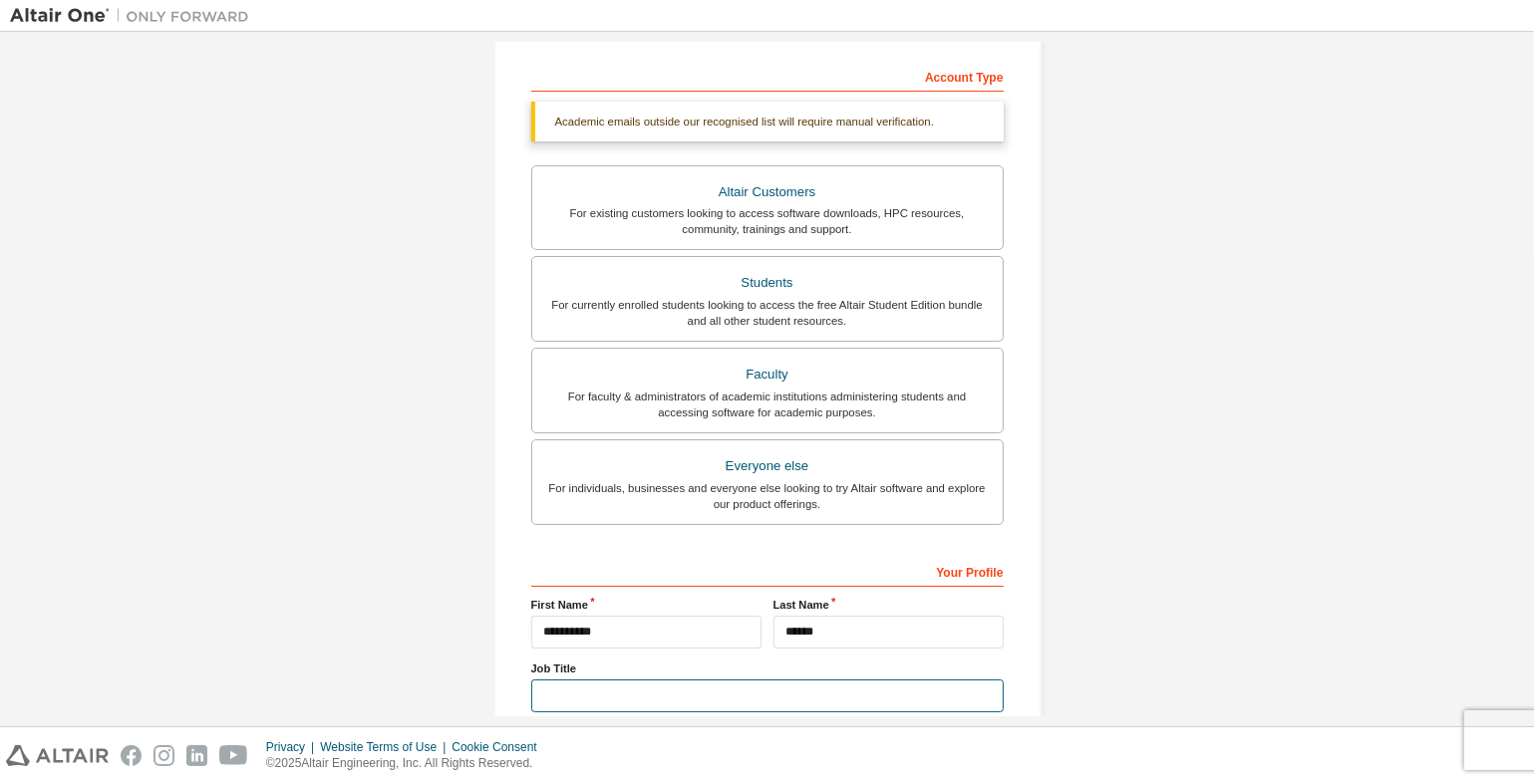 click at bounding box center [767, 695] 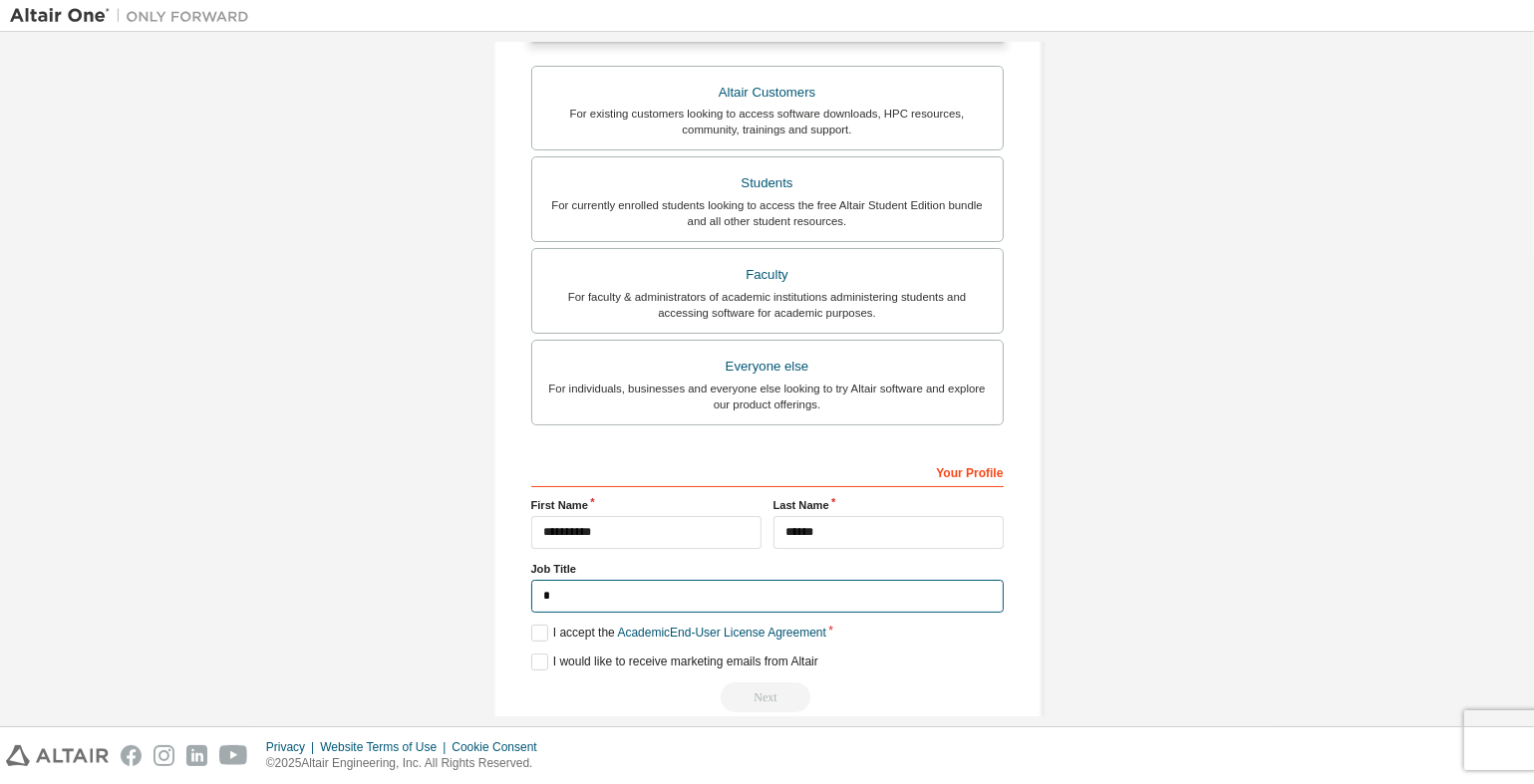 scroll, scrollTop: 376, scrollLeft: 0, axis: vertical 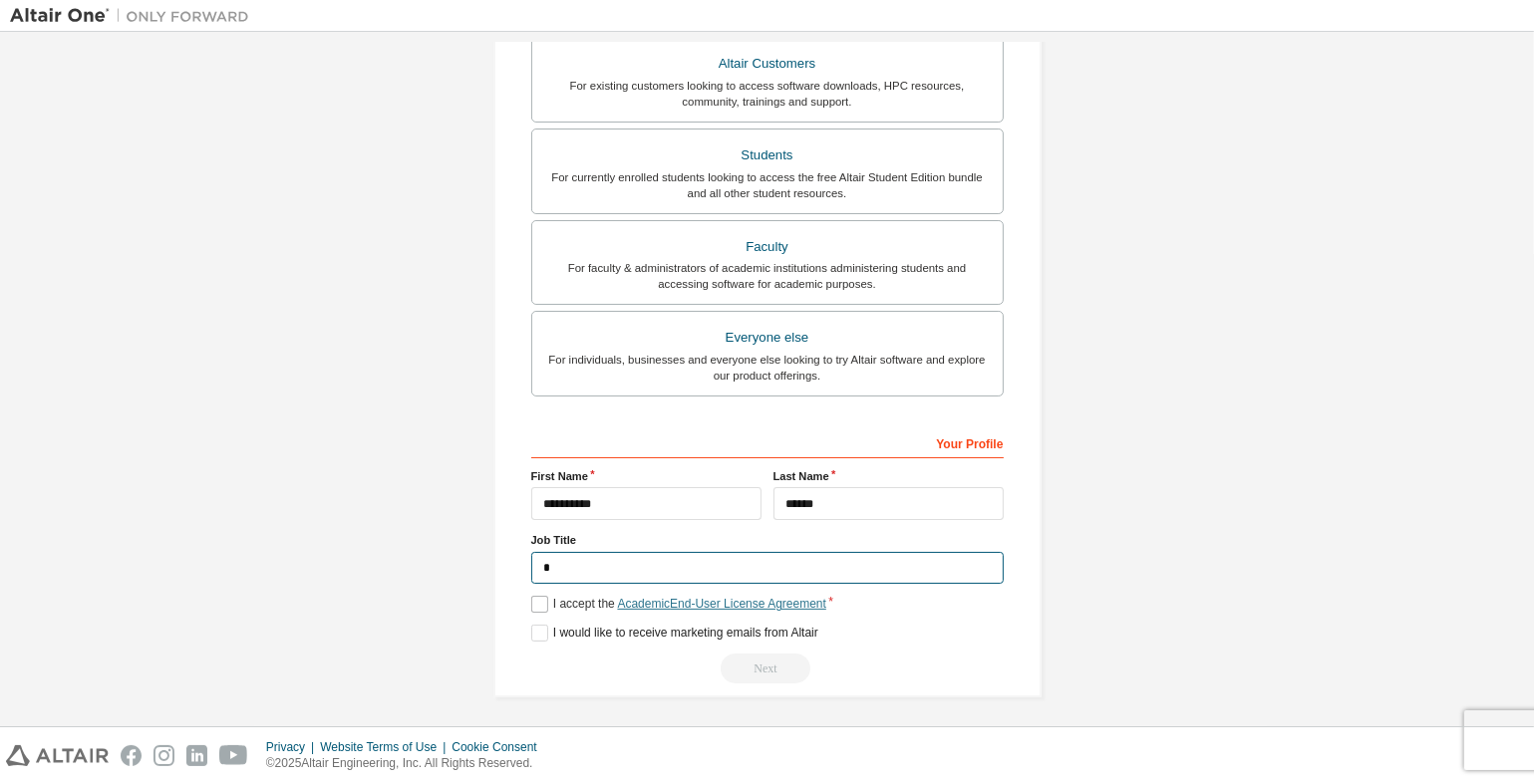 type on "*******" 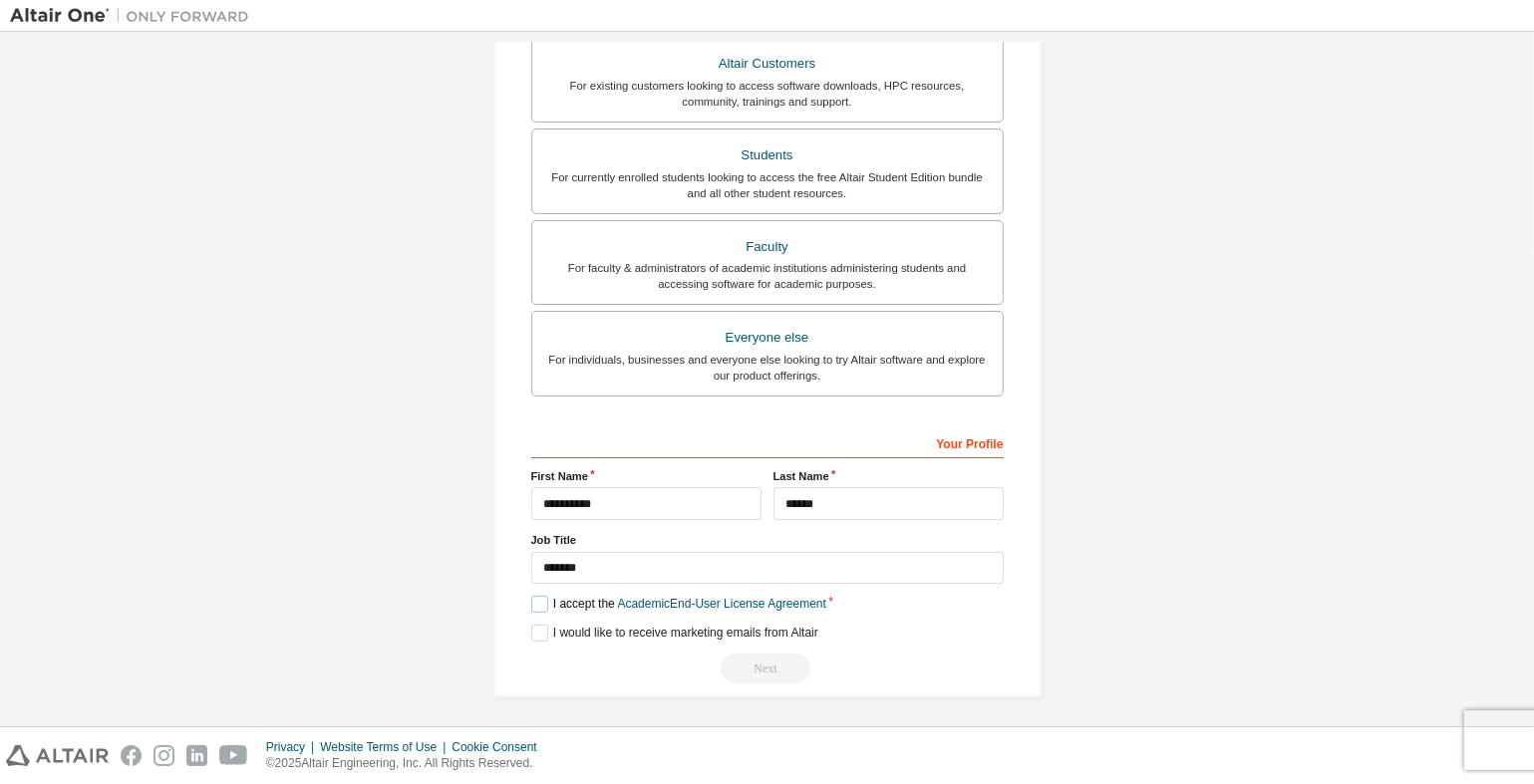 click on "I accept the   Academic   End-User License Agreement" at bounding box center (679, 604) 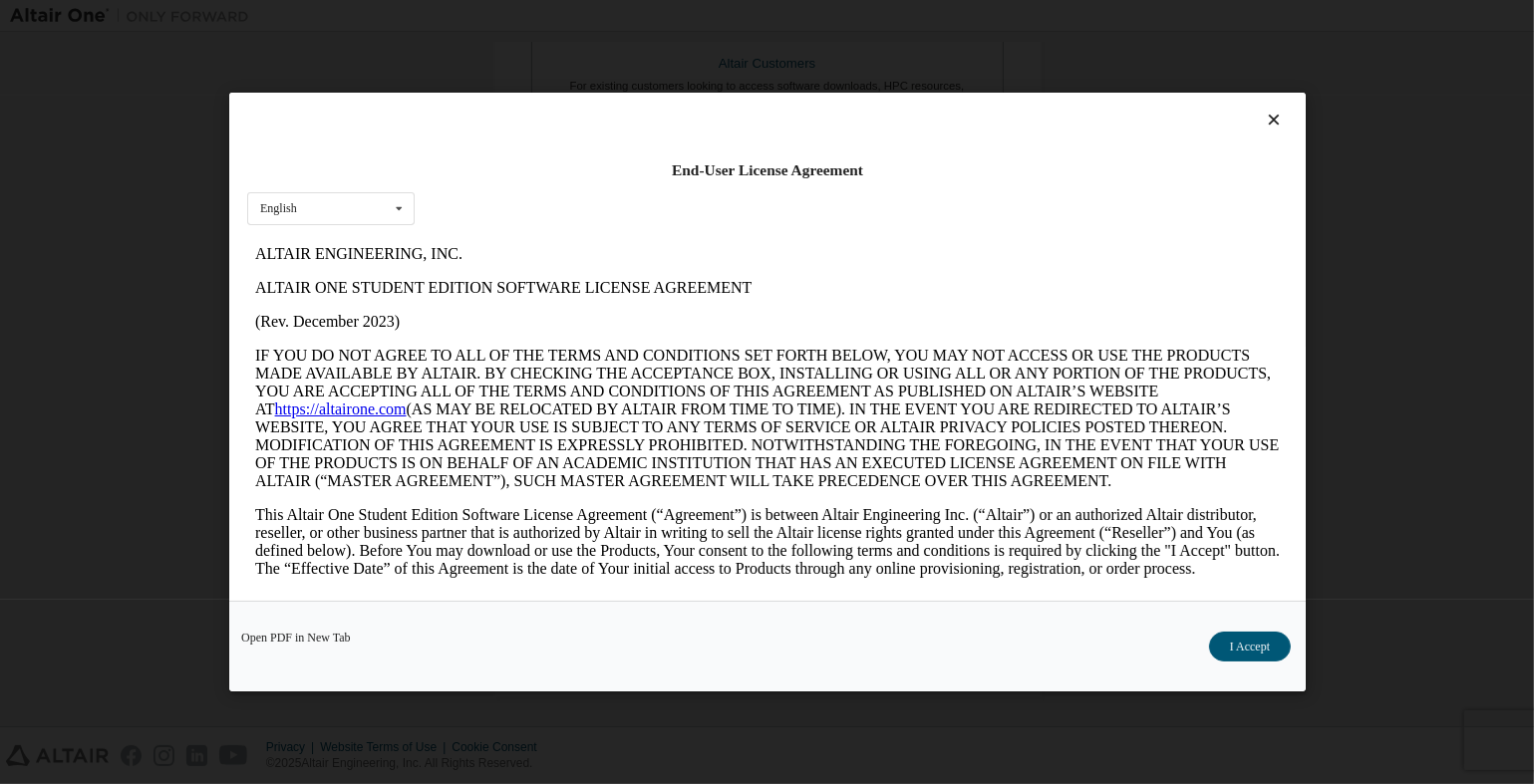scroll, scrollTop: 0, scrollLeft: 0, axis: both 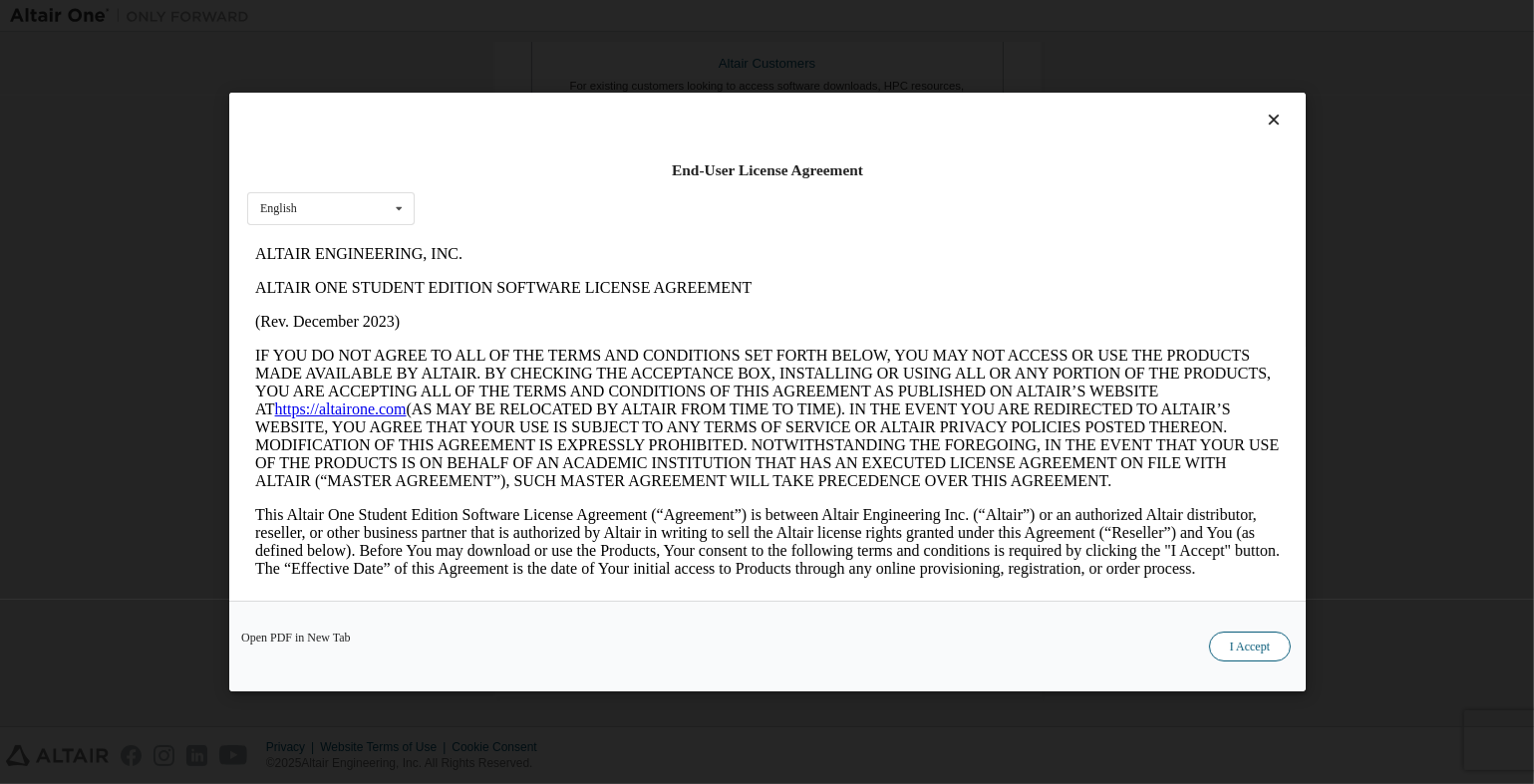 click on "I Accept" at bounding box center (1249, 647) 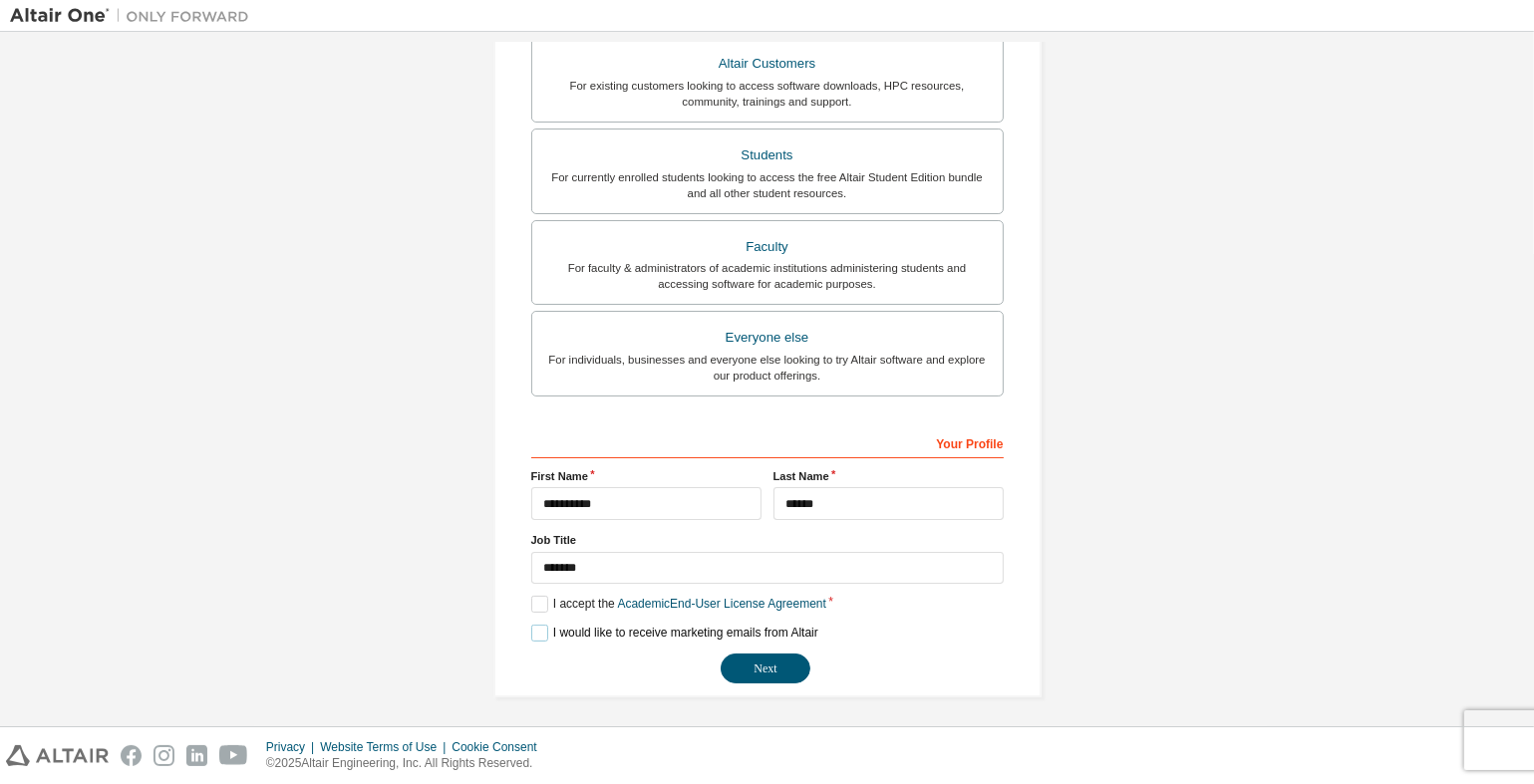 click on "I would like to receive marketing emails from Altair" at bounding box center (675, 633) 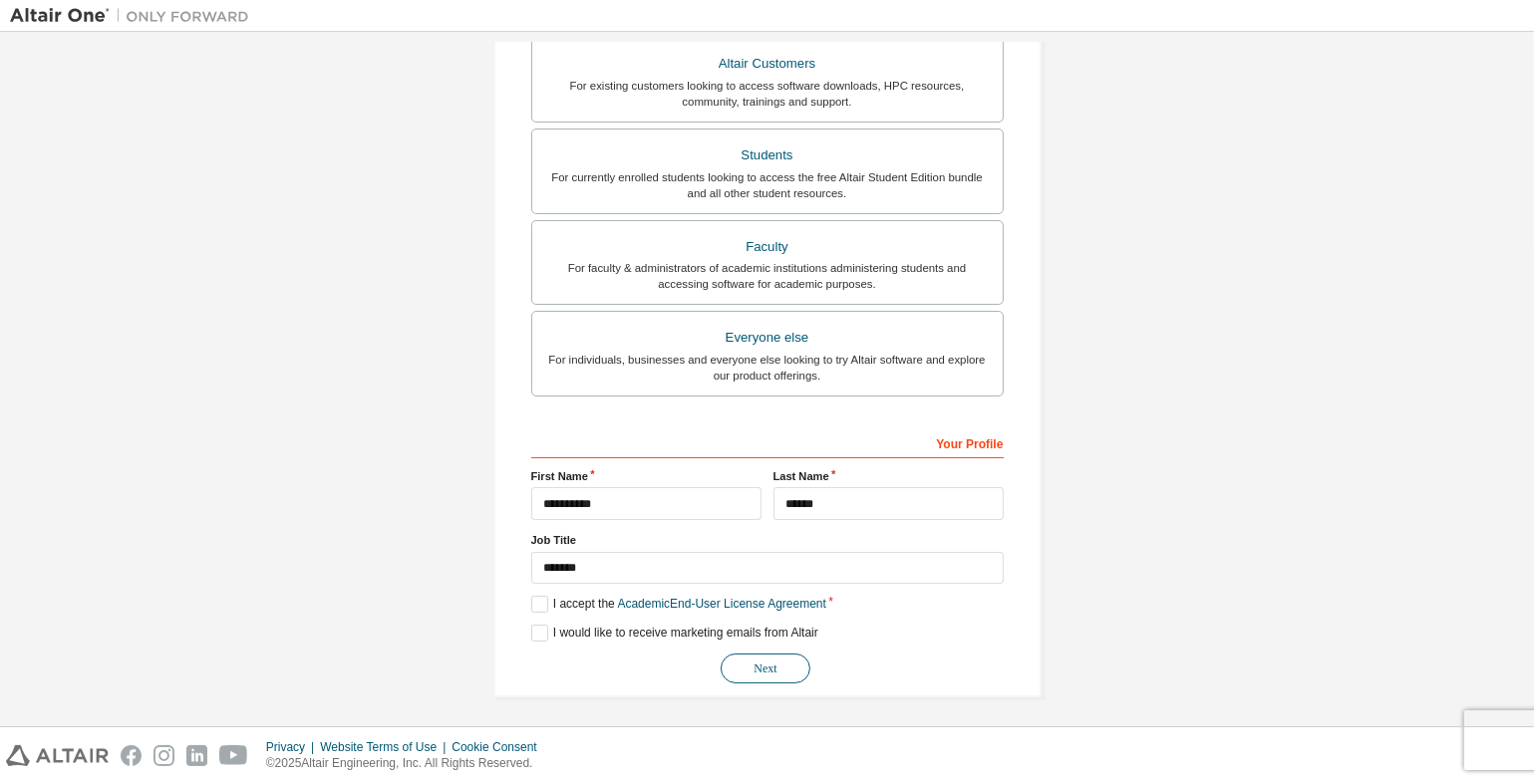 click on "Next" at bounding box center [766, 668] 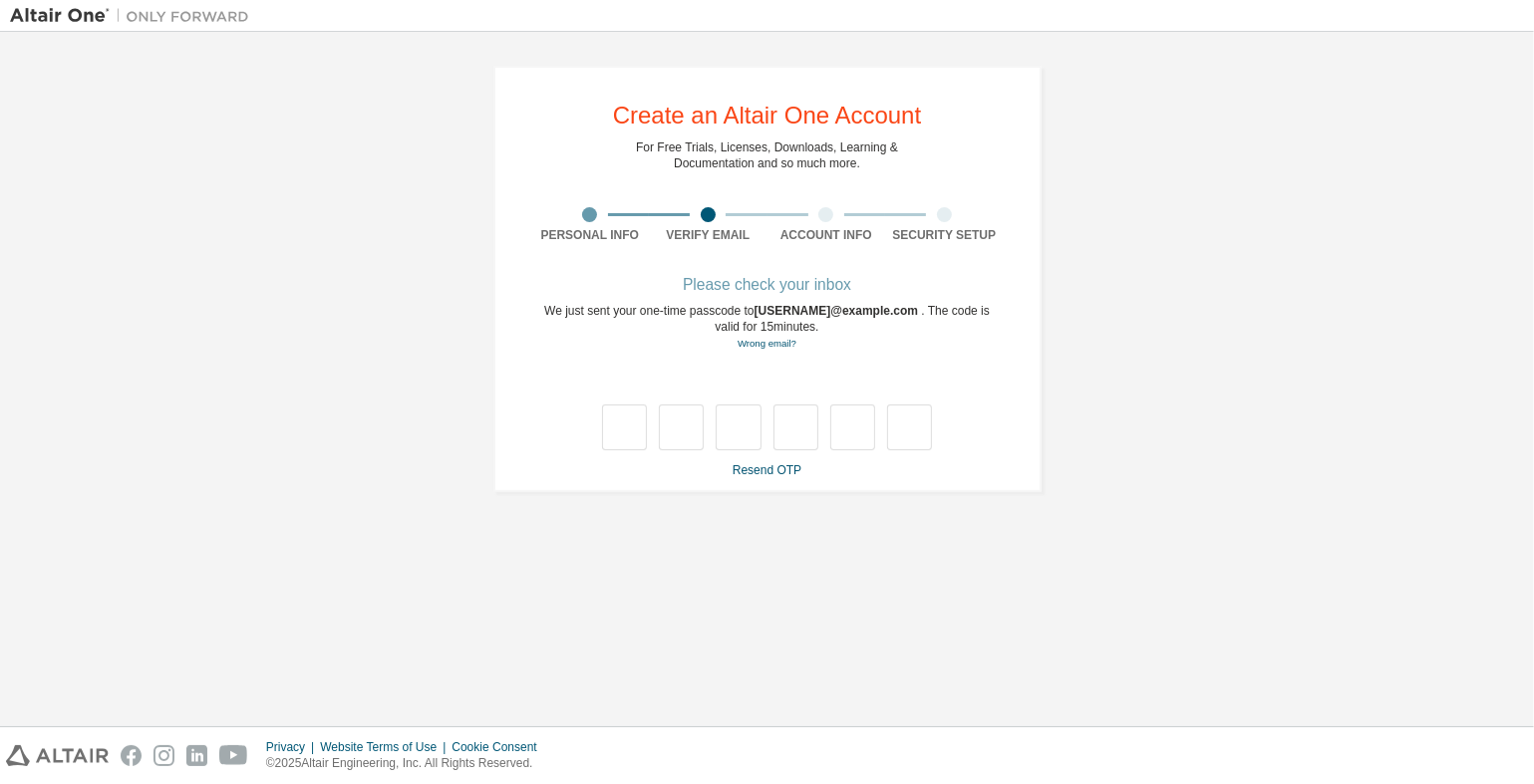 scroll, scrollTop: 0, scrollLeft: 0, axis: both 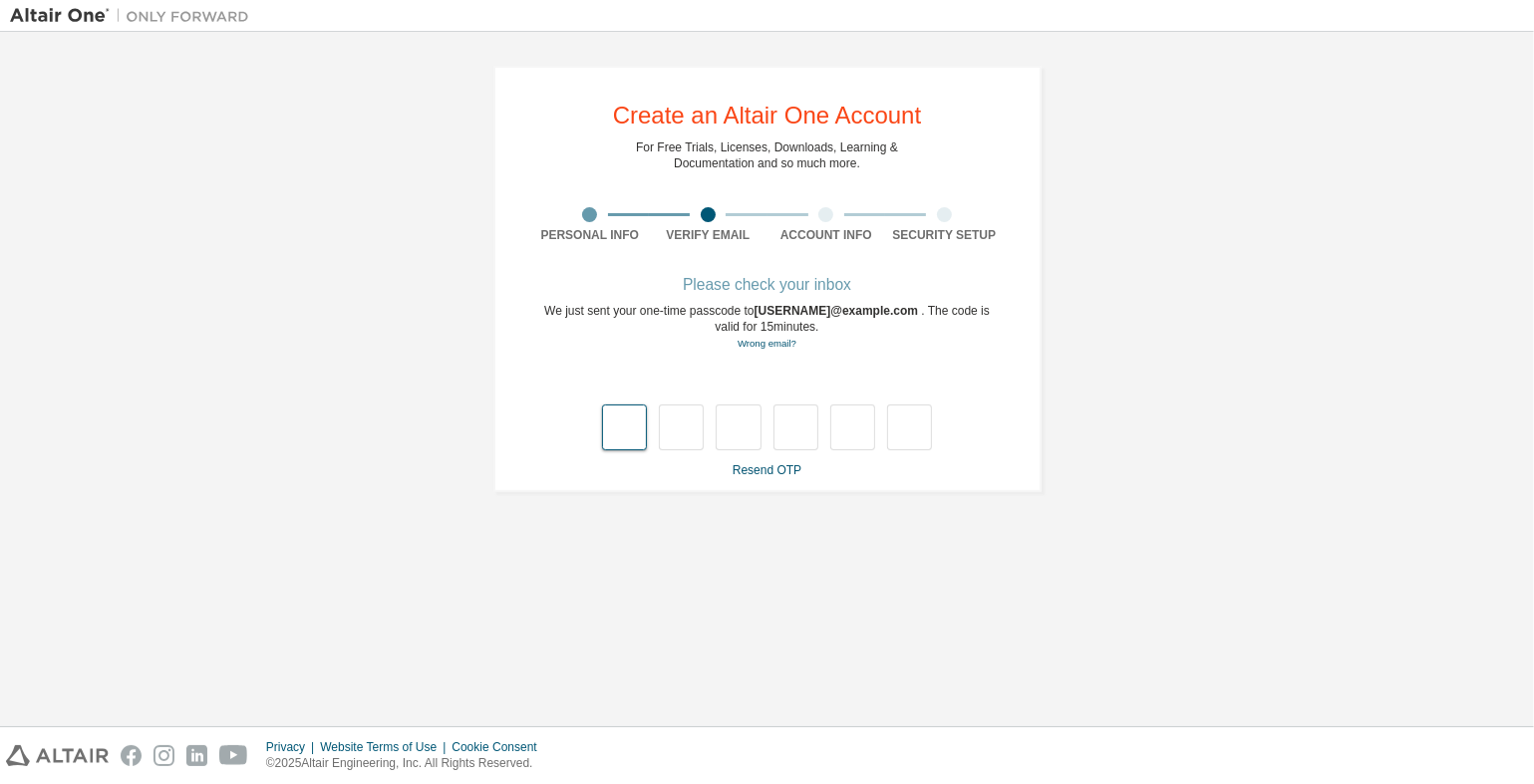 type on "*" 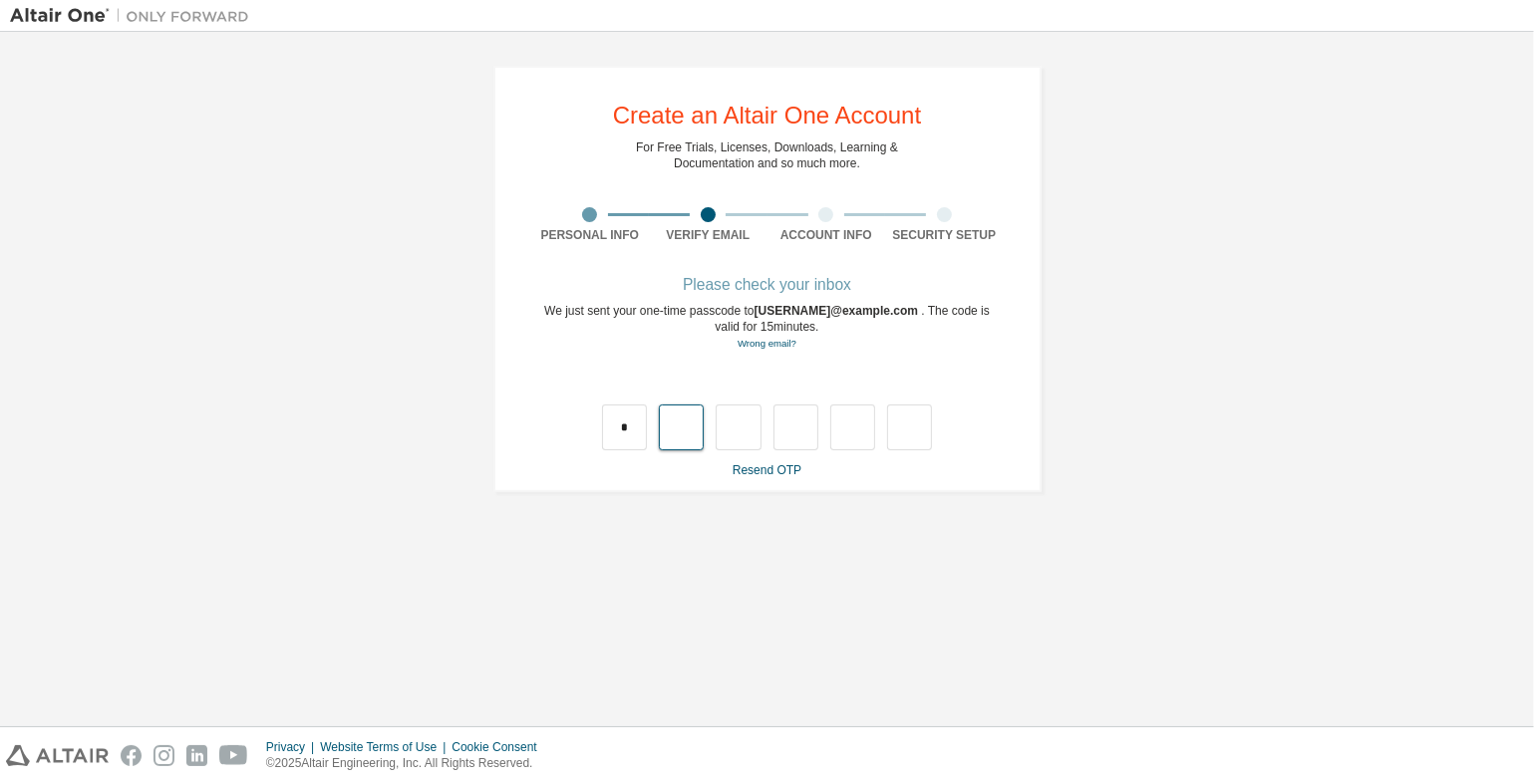 type on "*" 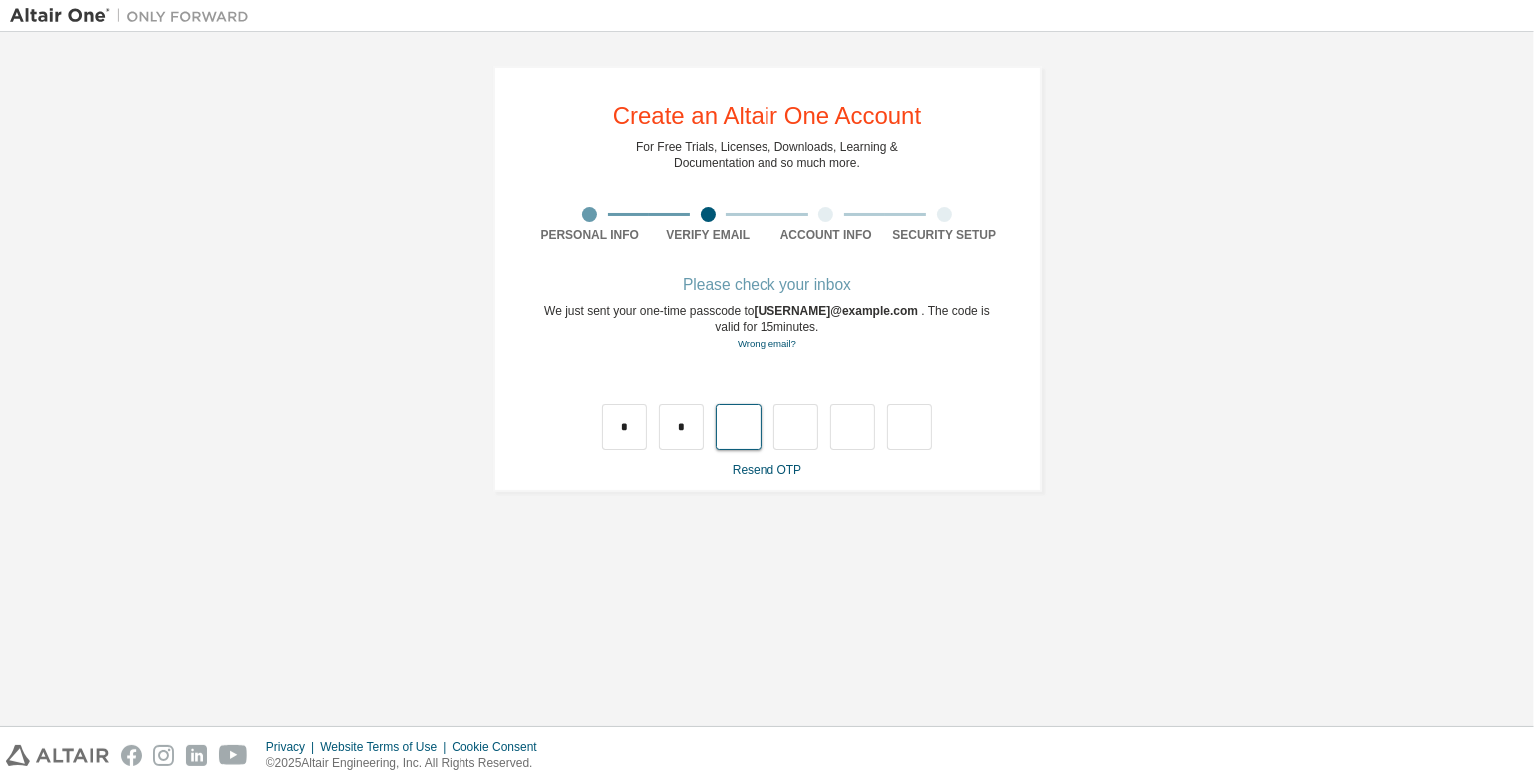 type on "*" 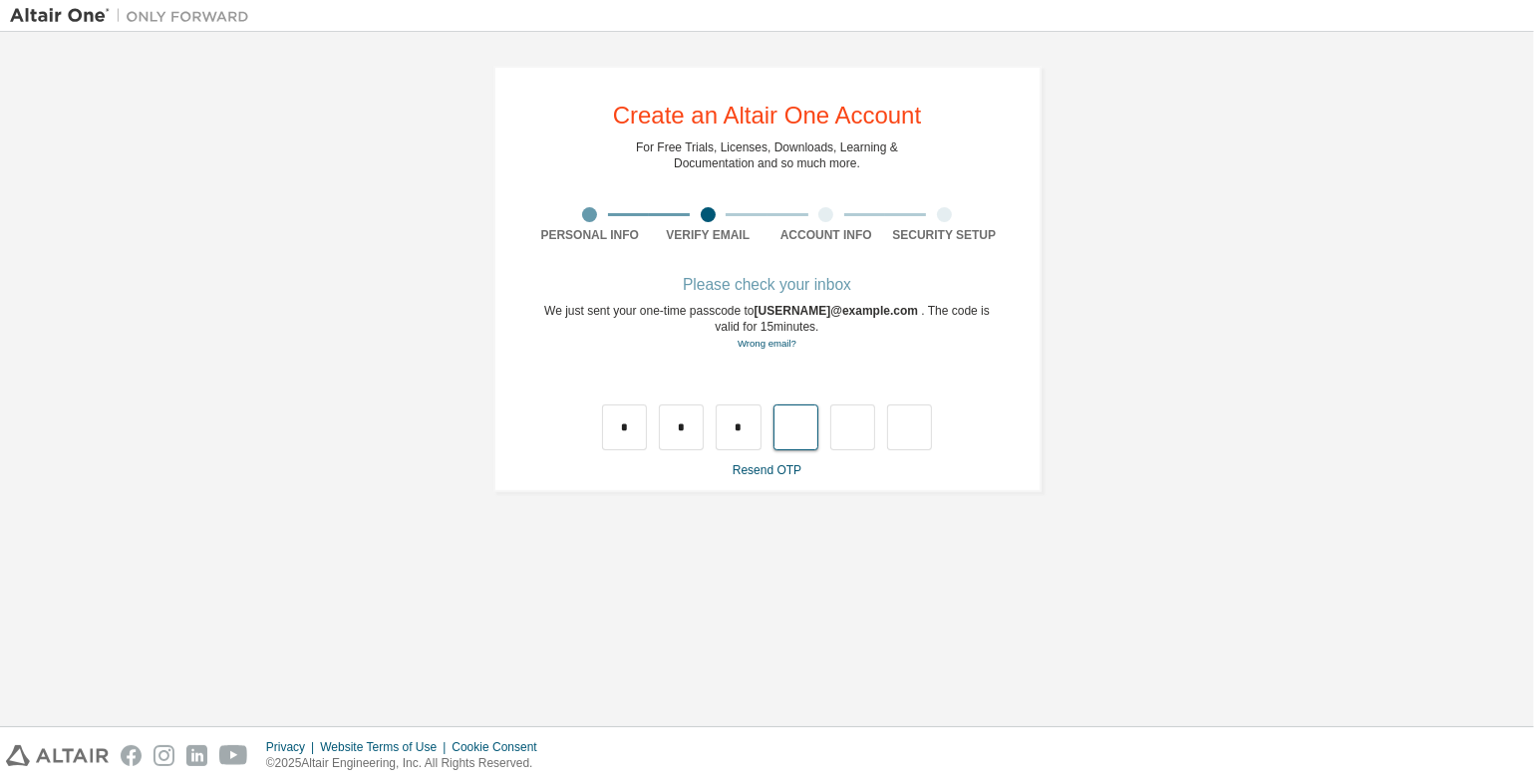 type on "*" 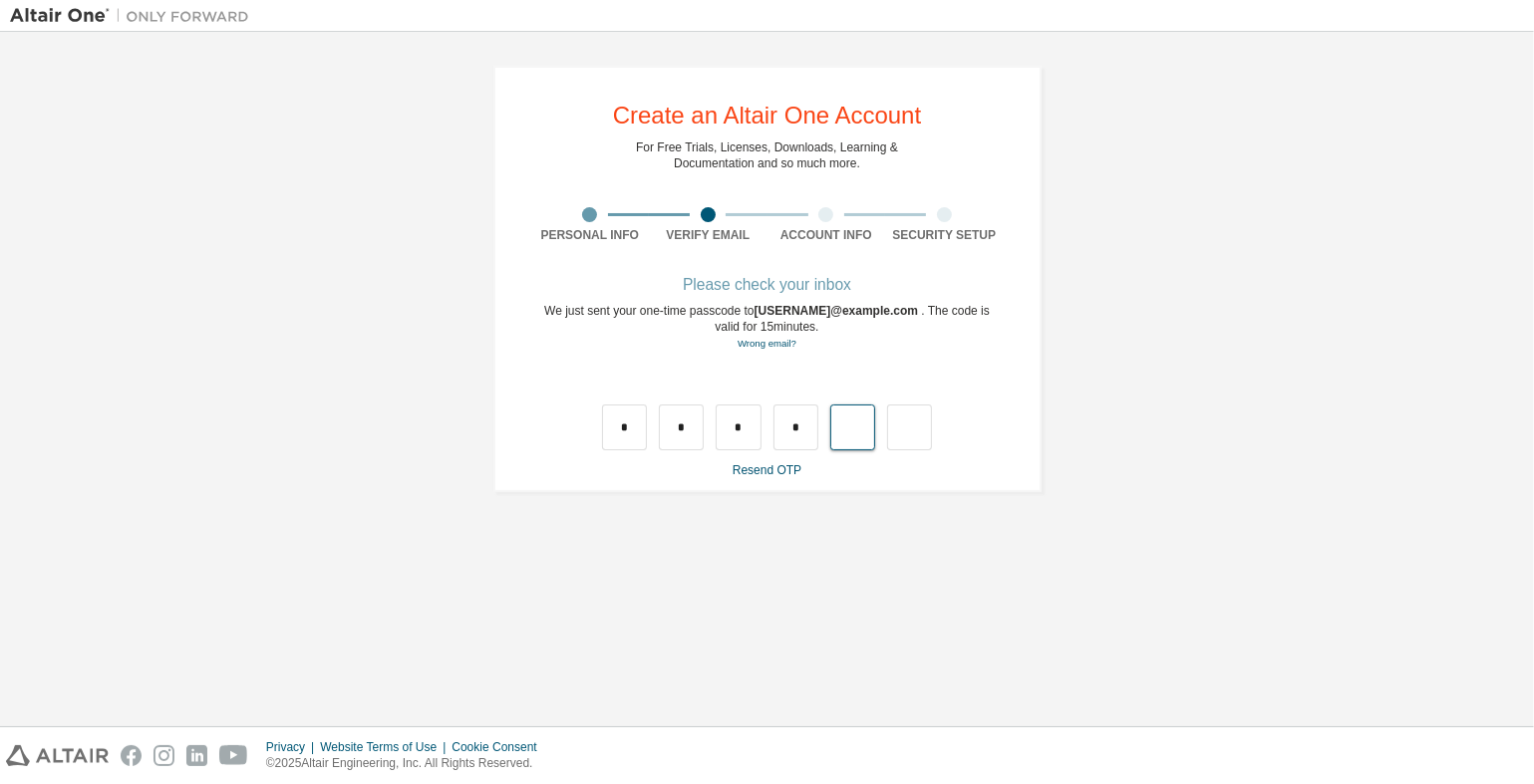 type on "*" 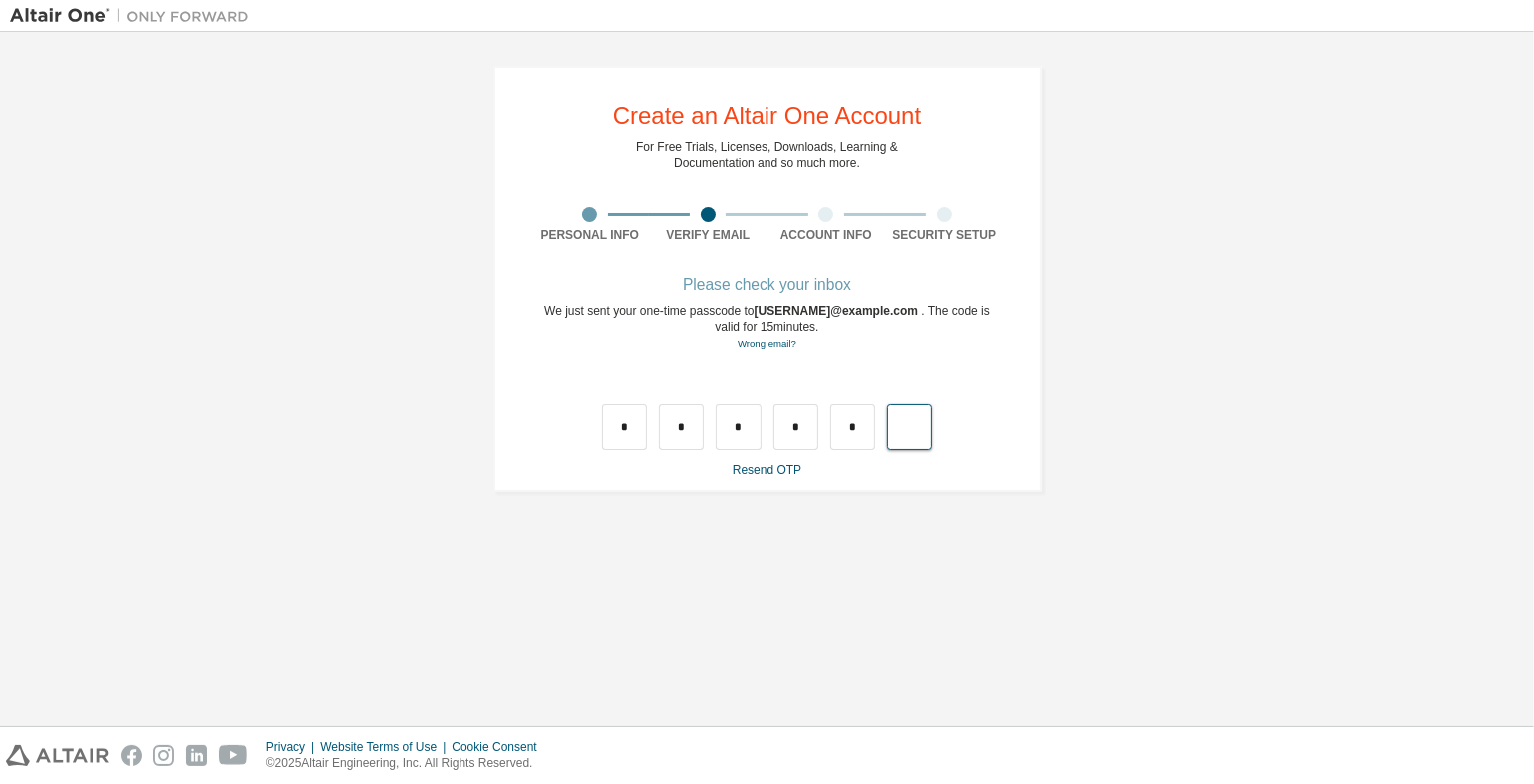 type on "*" 